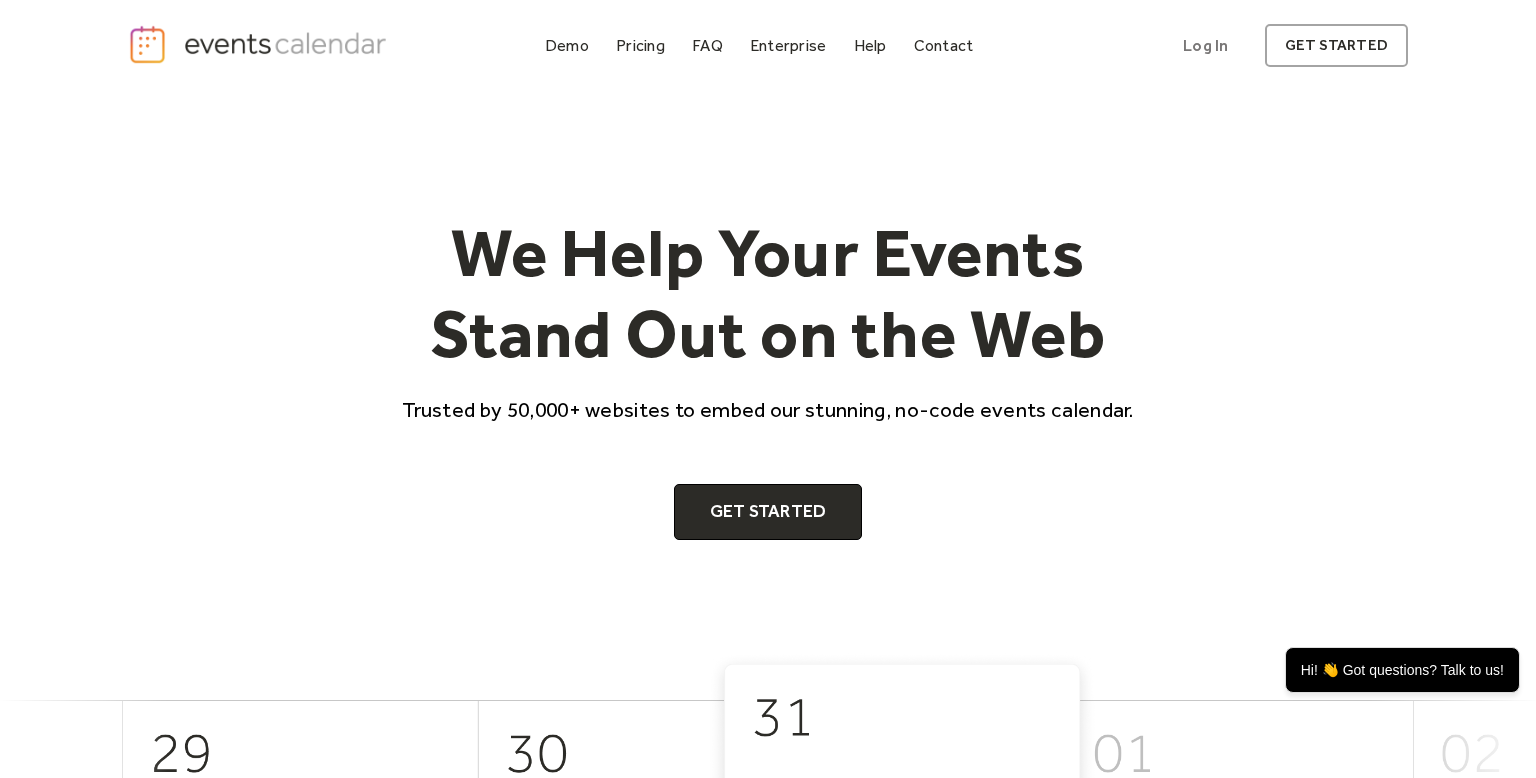 scroll, scrollTop: 0, scrollLeft: 0, axis: both 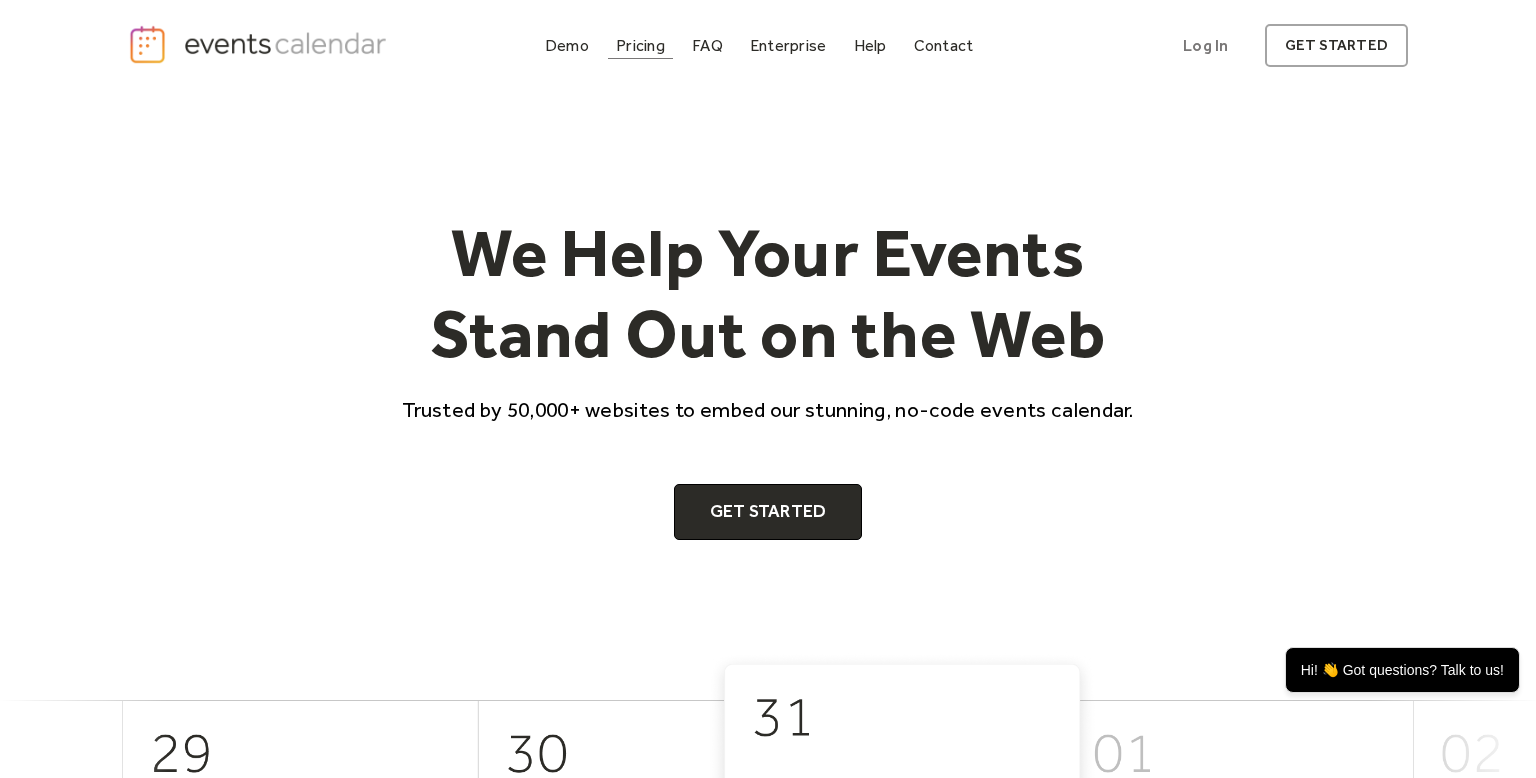 click on "Pricing" at bounding box center [640, 45] 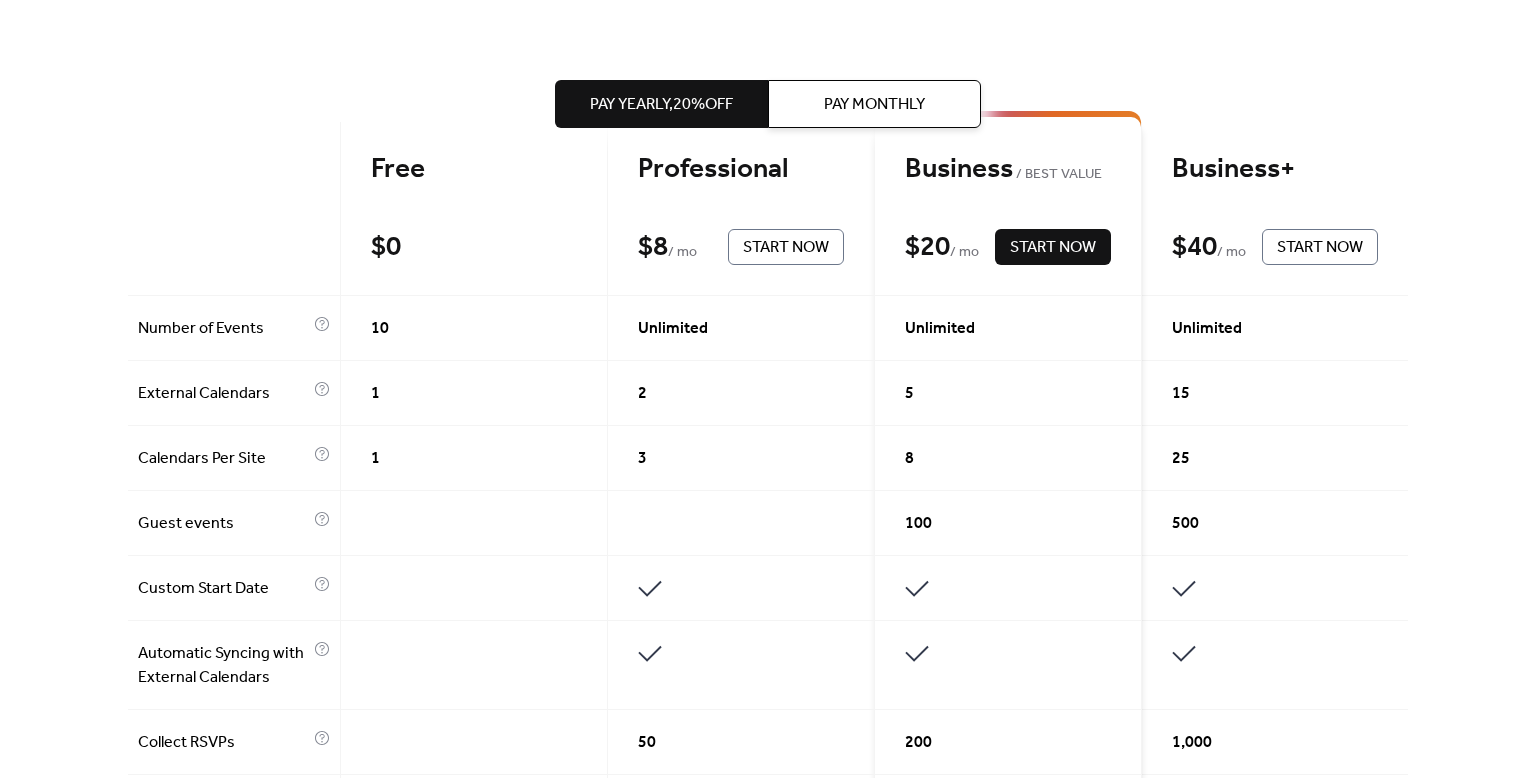scroll, scrollTop: 0, scrollLeft: 0, axis: both 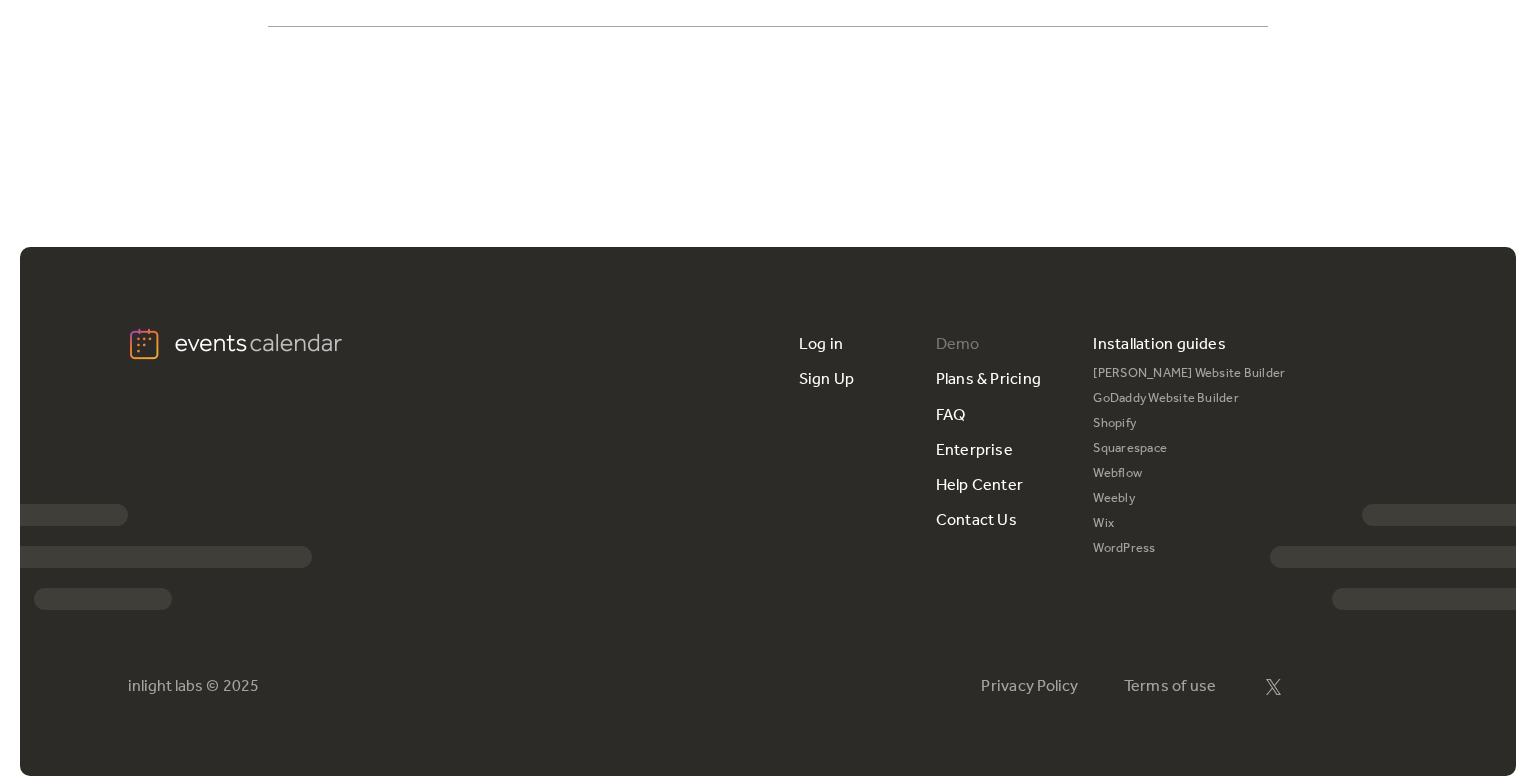 click on "Demo" at bounding box center (958, 344) 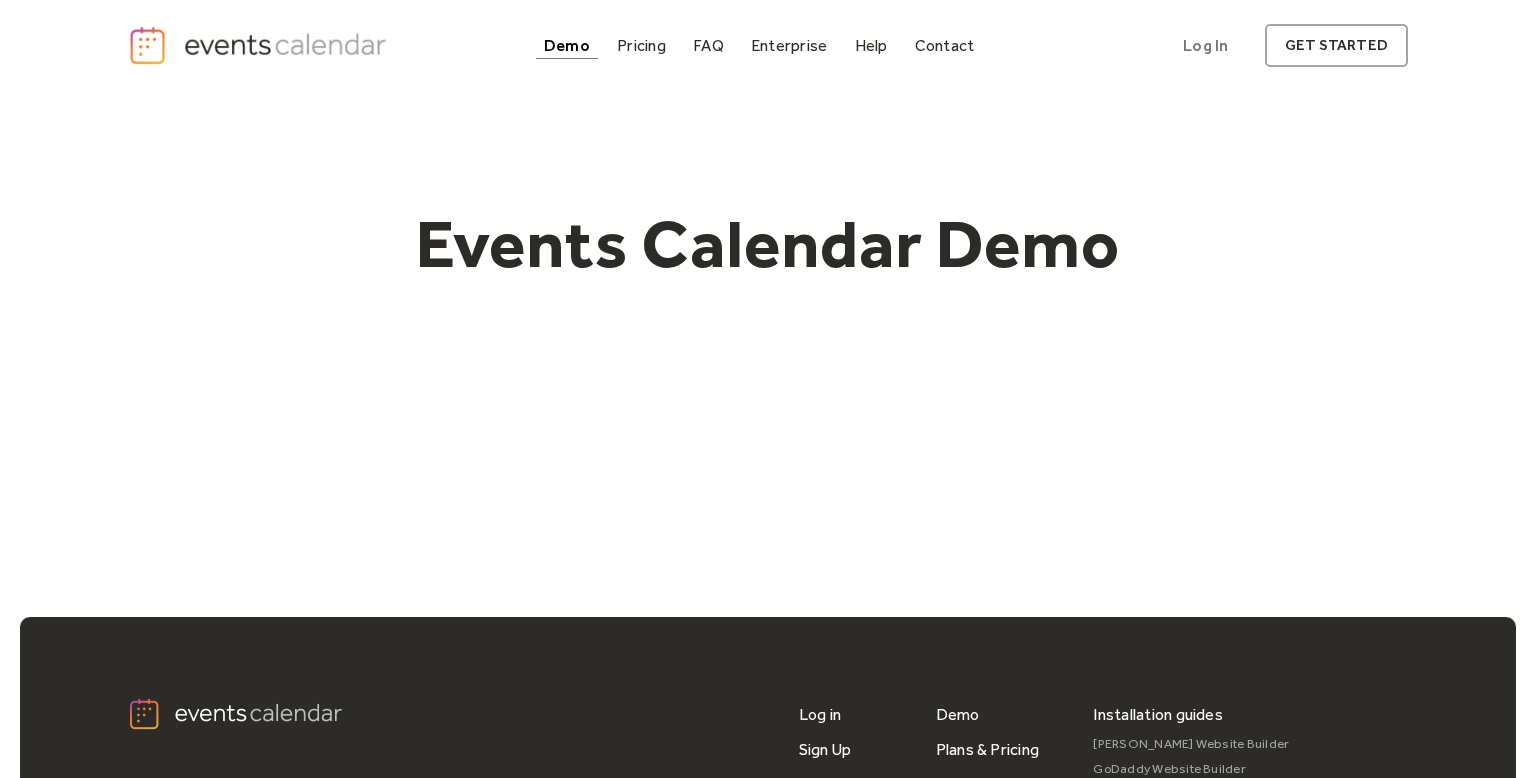 scroll, scrollTop: 0, scrollLeft: 0, axis: both 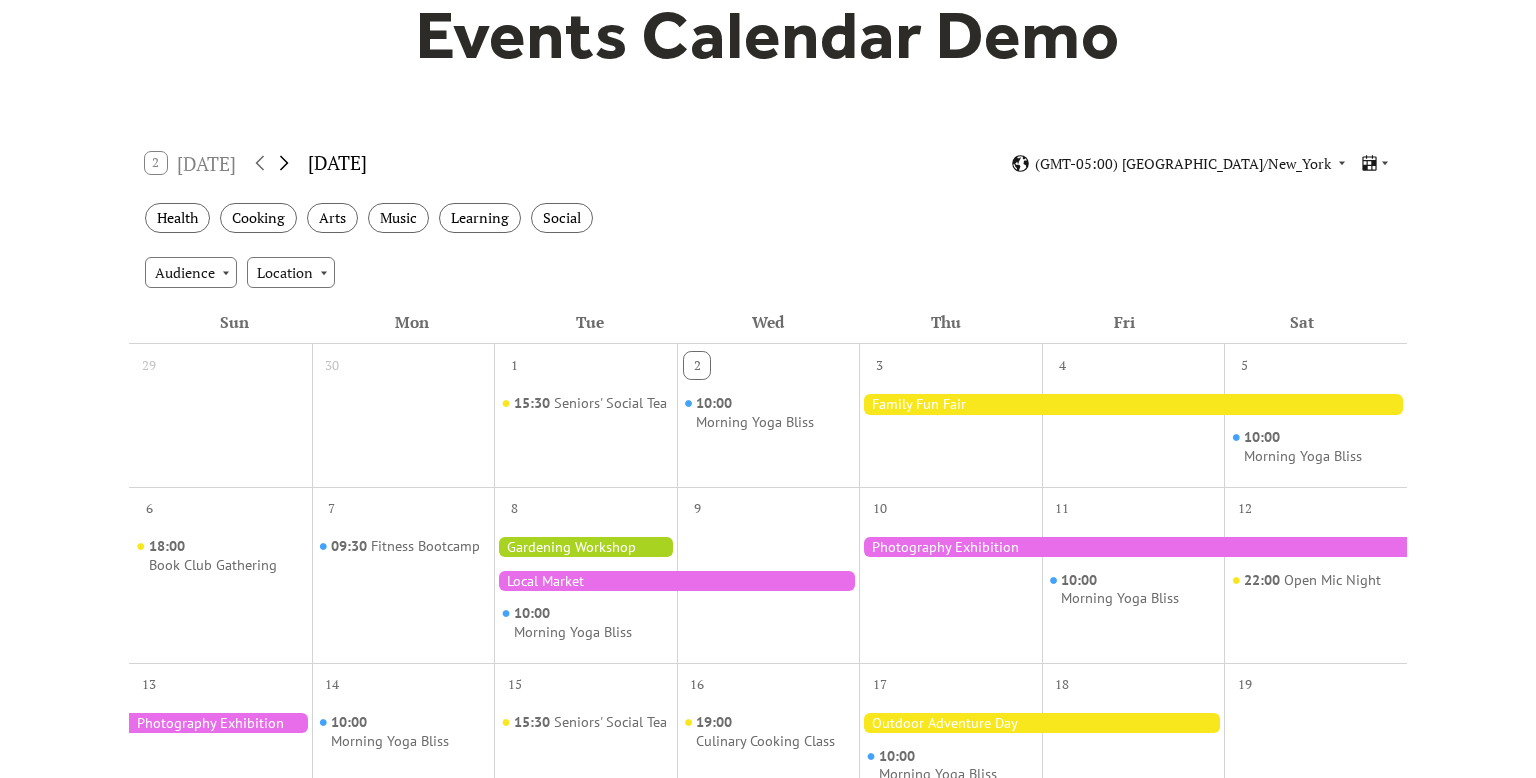click 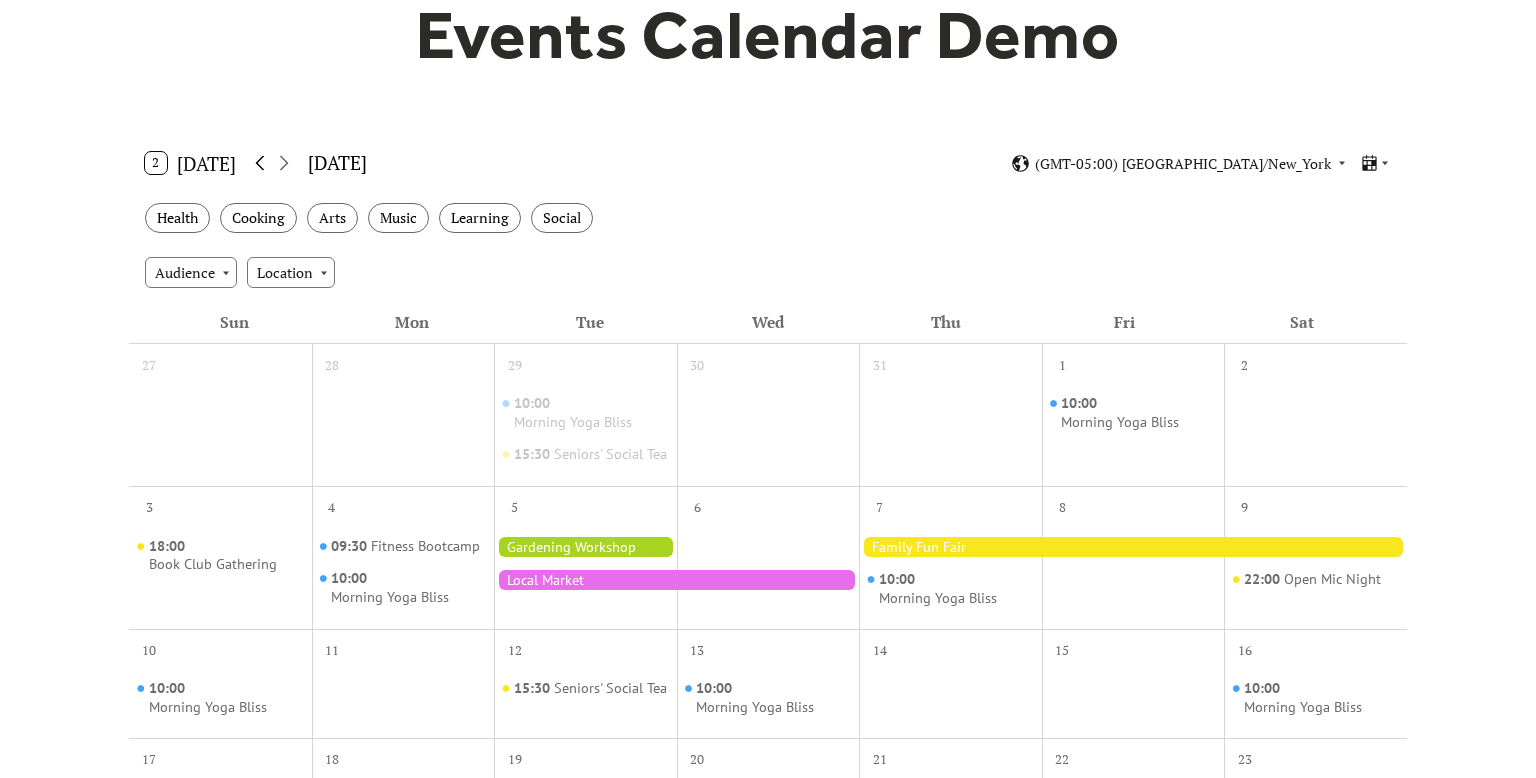 click 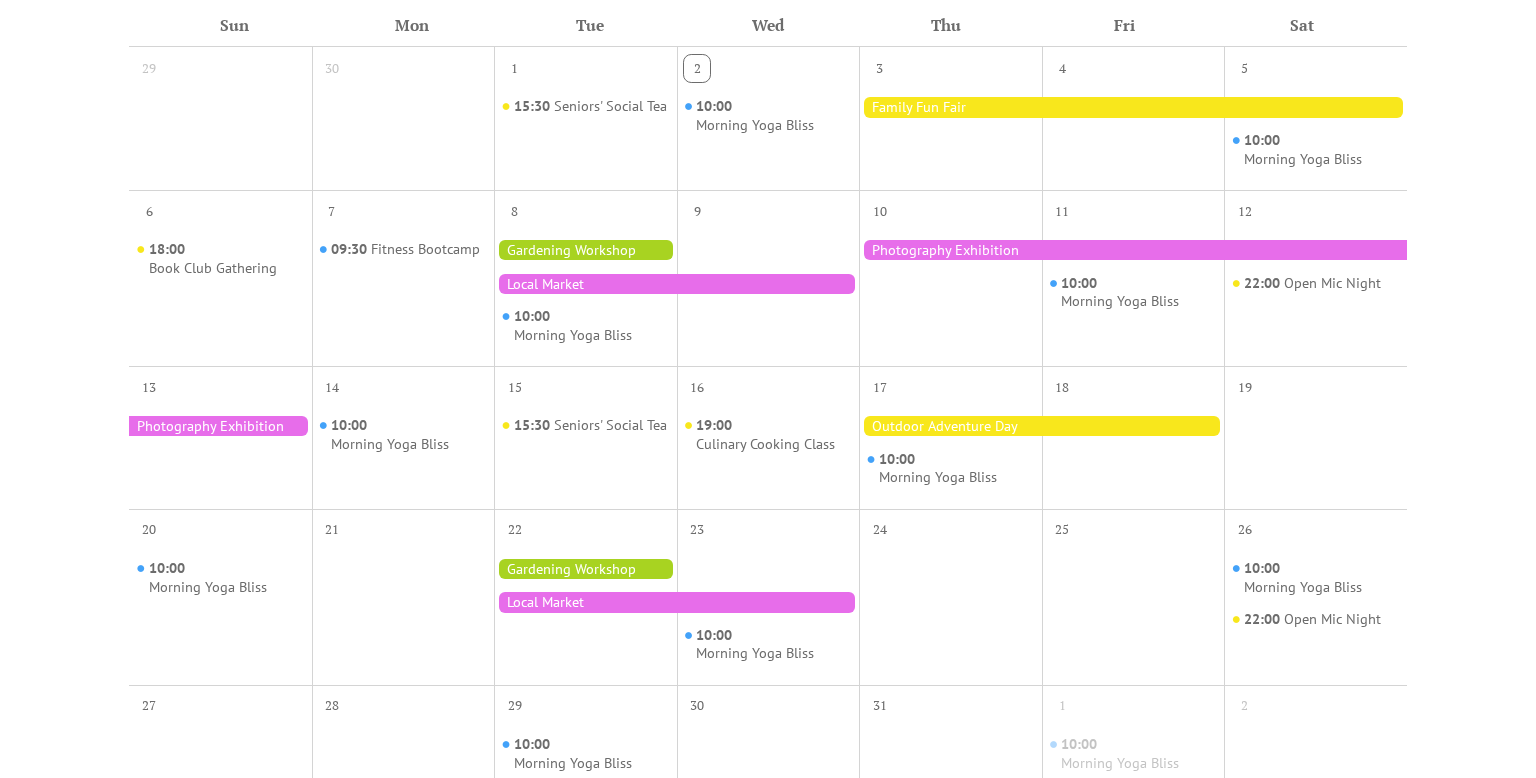 scroll, scrollTop: 504, scrollLeft: 0, axis: vertical 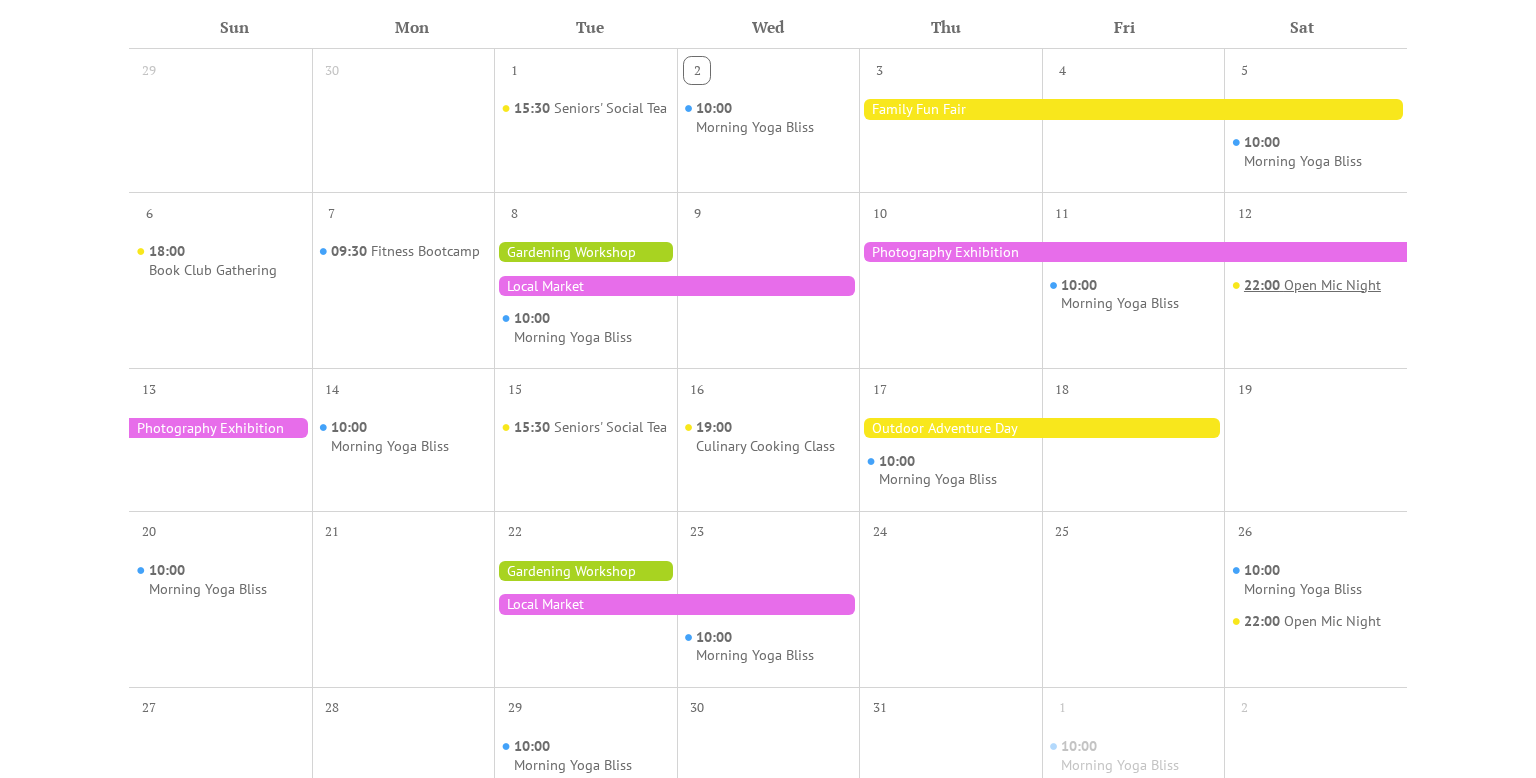 click on "Open Mic Night" at bounding box center (1332, 285) 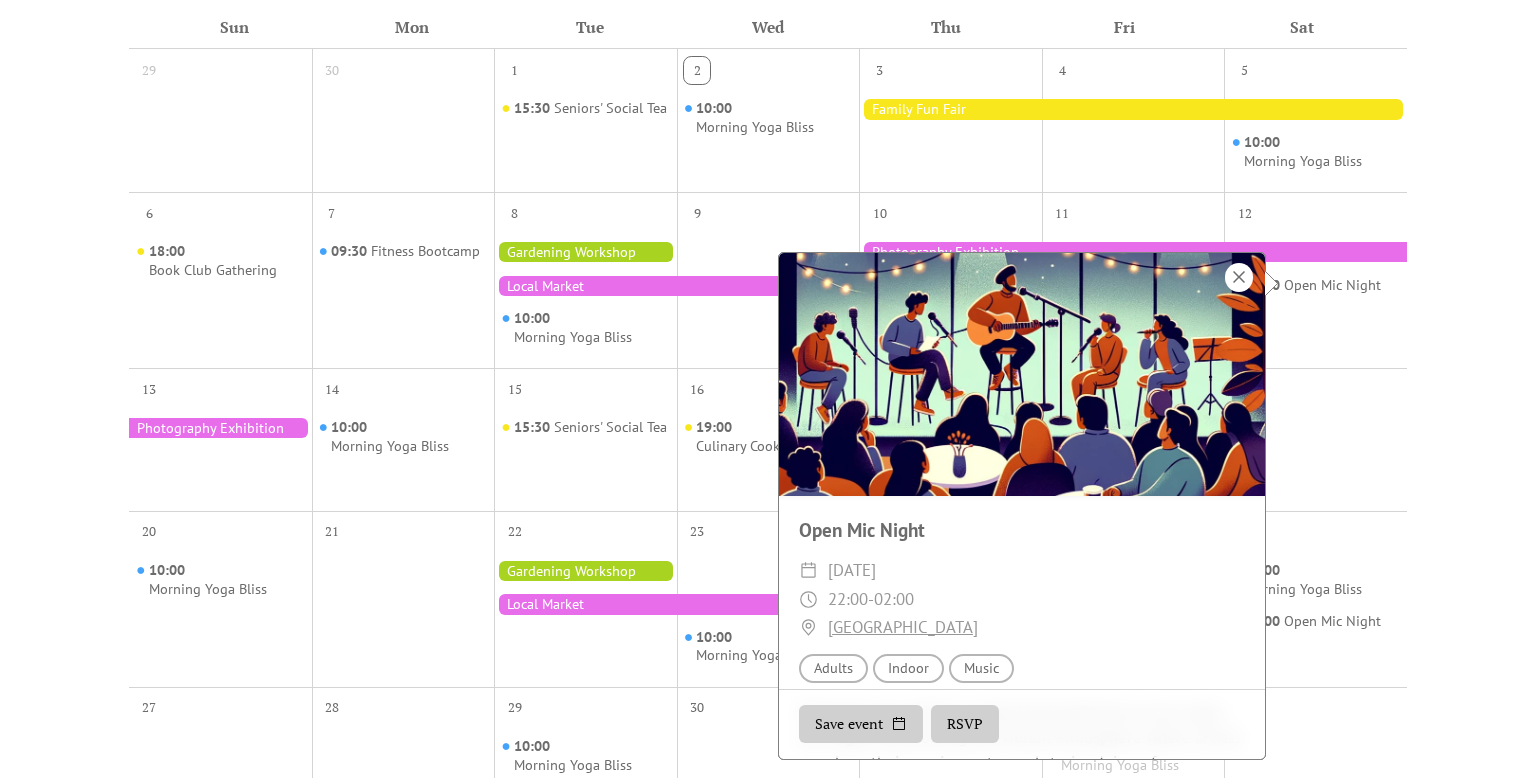 click at bounding box center (1239, 277) 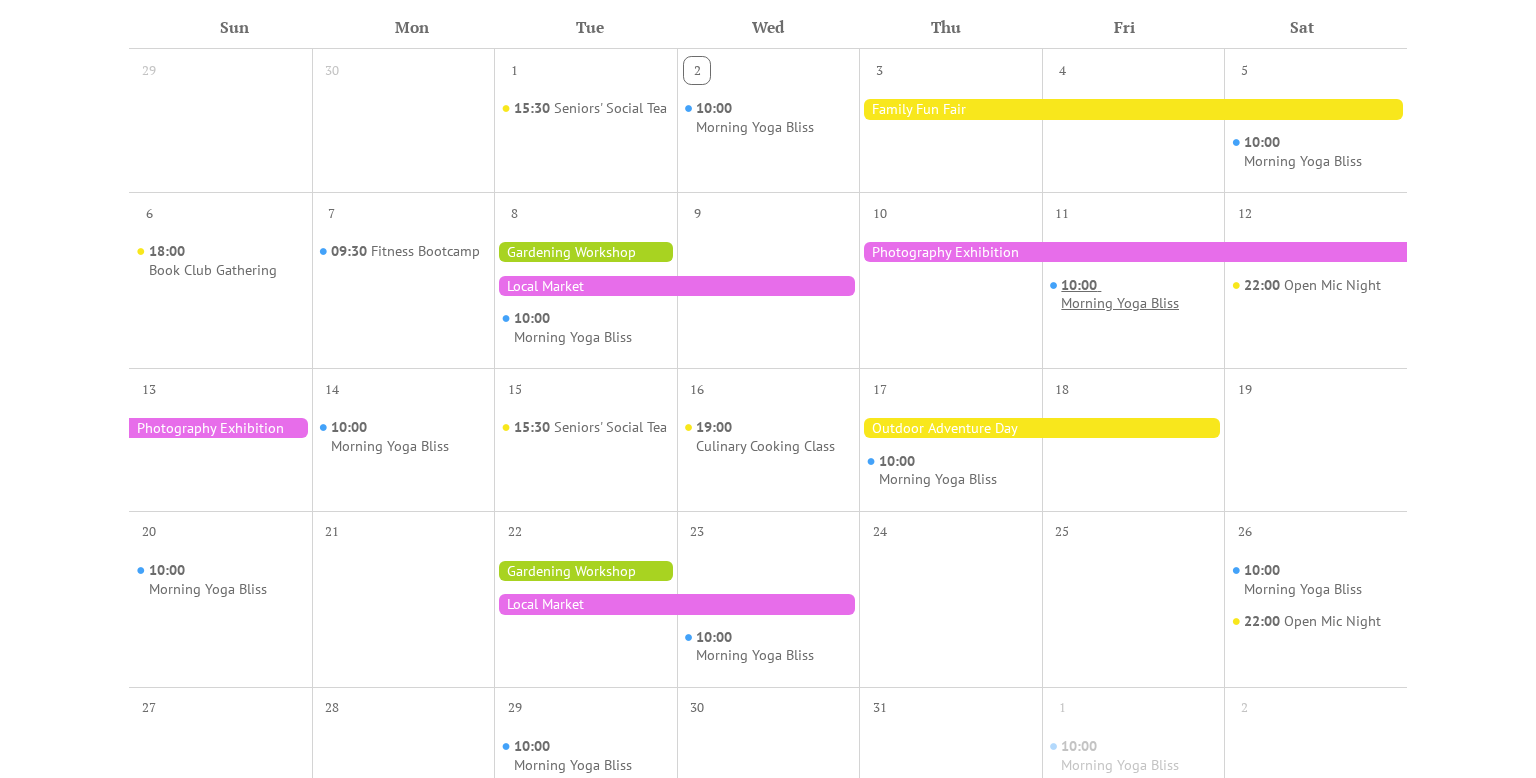 click on "Morning Yoga Bliss" at bounding box center [1120, 303] 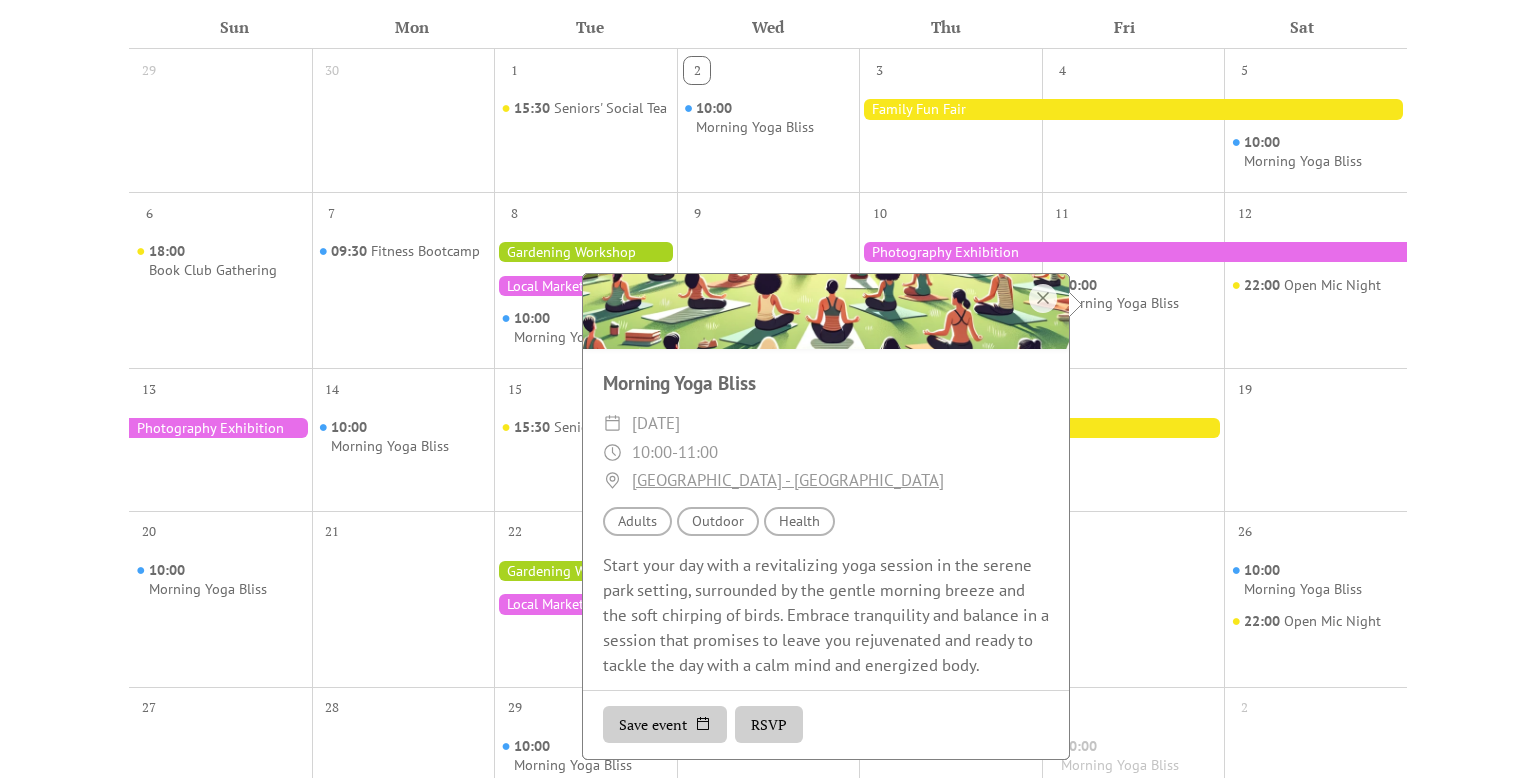 scroll, scrollTop: 173, scrollLeft: 0, axis: vertical 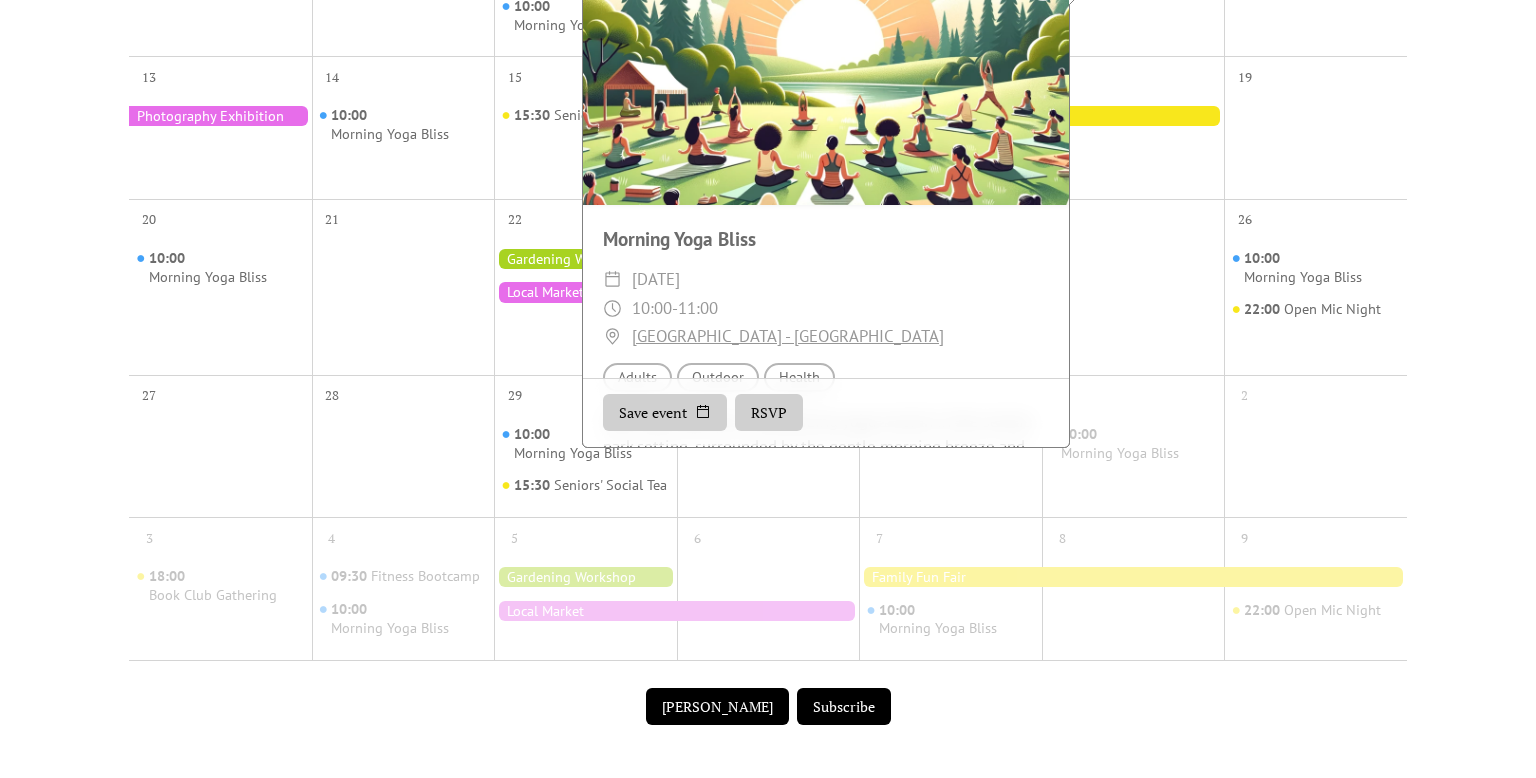 click on "Events Calendar Demo Loading the Events Calendar..." at bounding box center (768, 62) 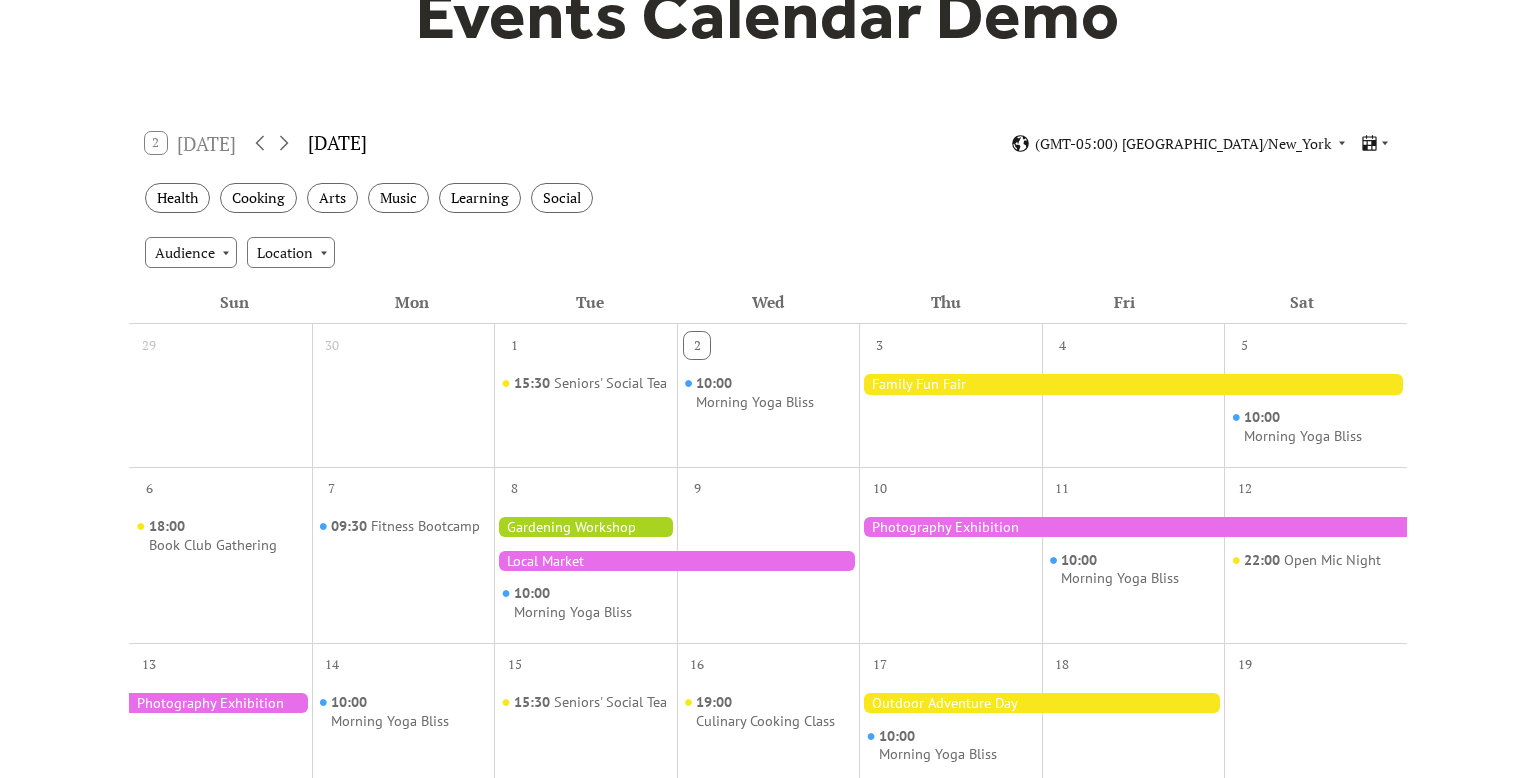 scroll, scrollTop: 232, scrollLeft: 0, axis: vertical 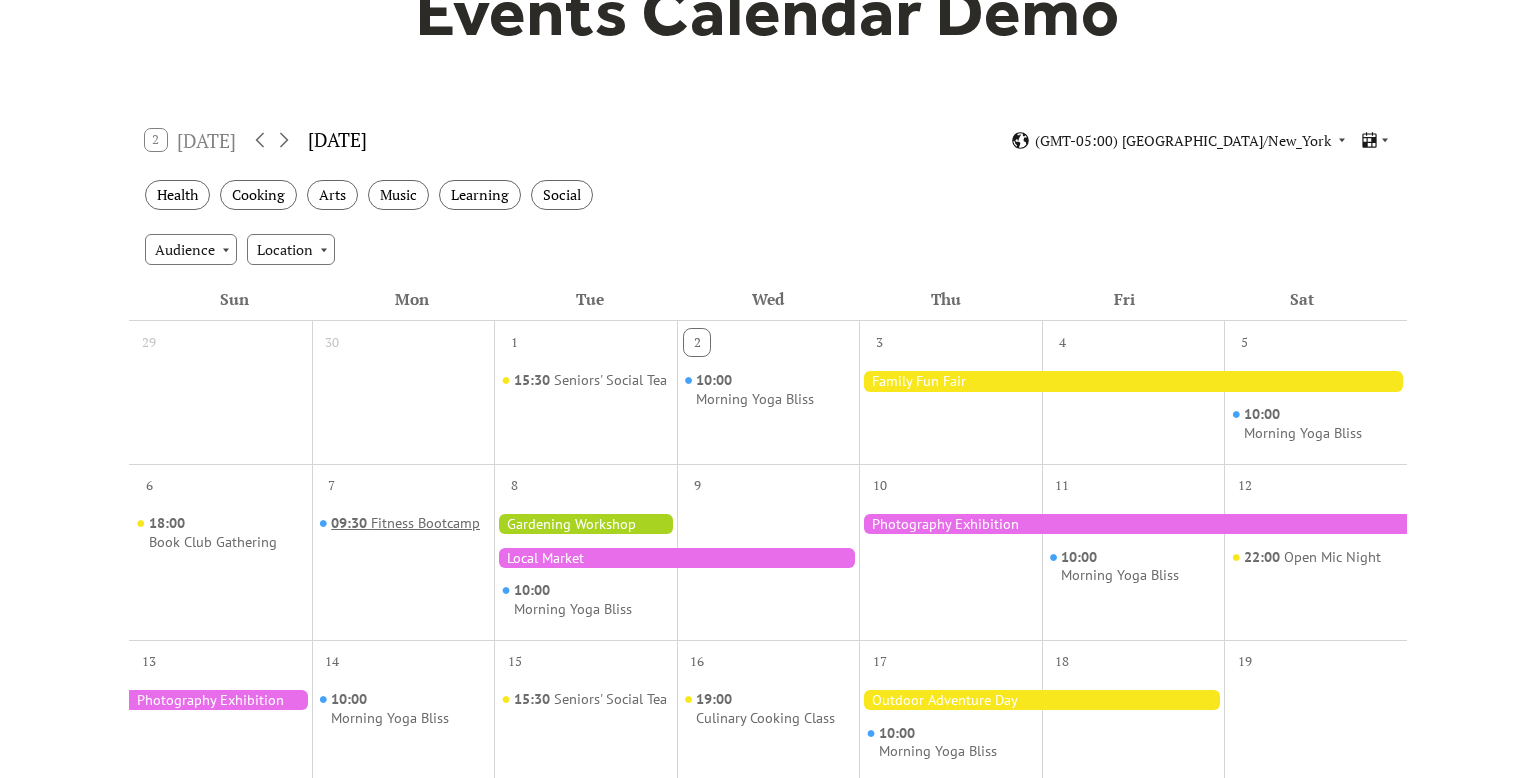 click on "Fitness Bootcamp" at bounding box center [425, 523] 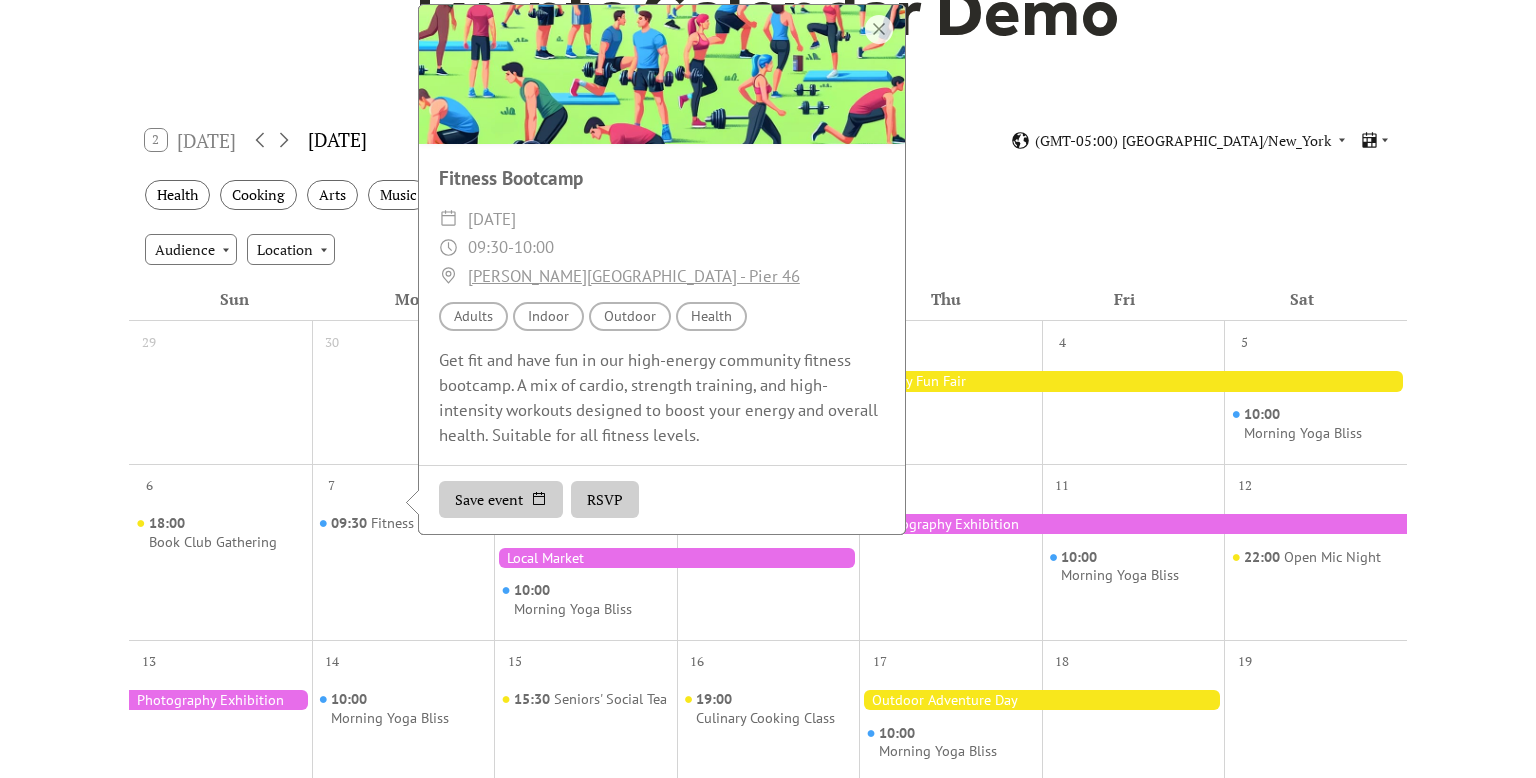 scroll, scrollTop: 0, scrollLeft: 0, axis: both 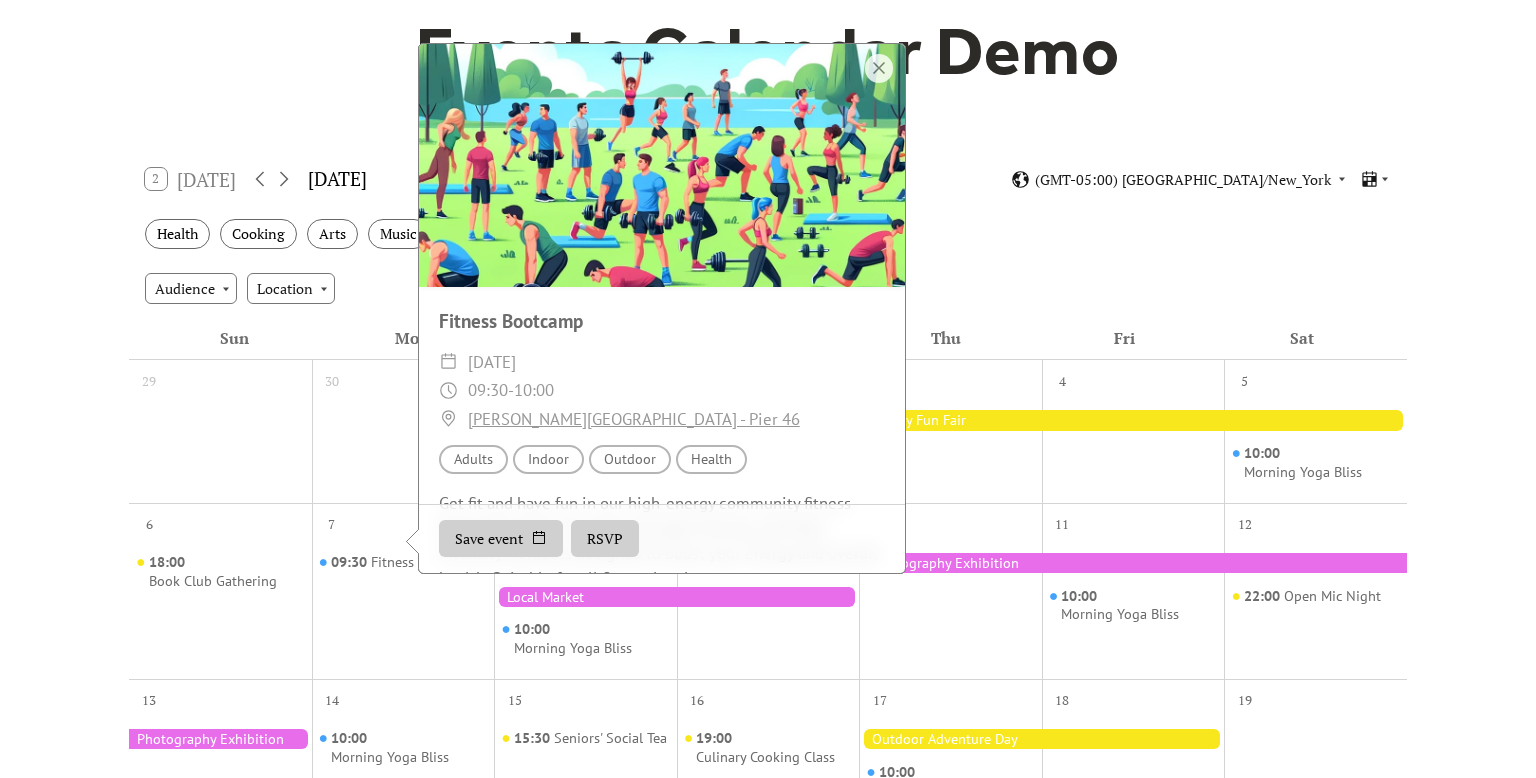click on "Hudson River Park - Pier 46" at bounding box center [634, 419] 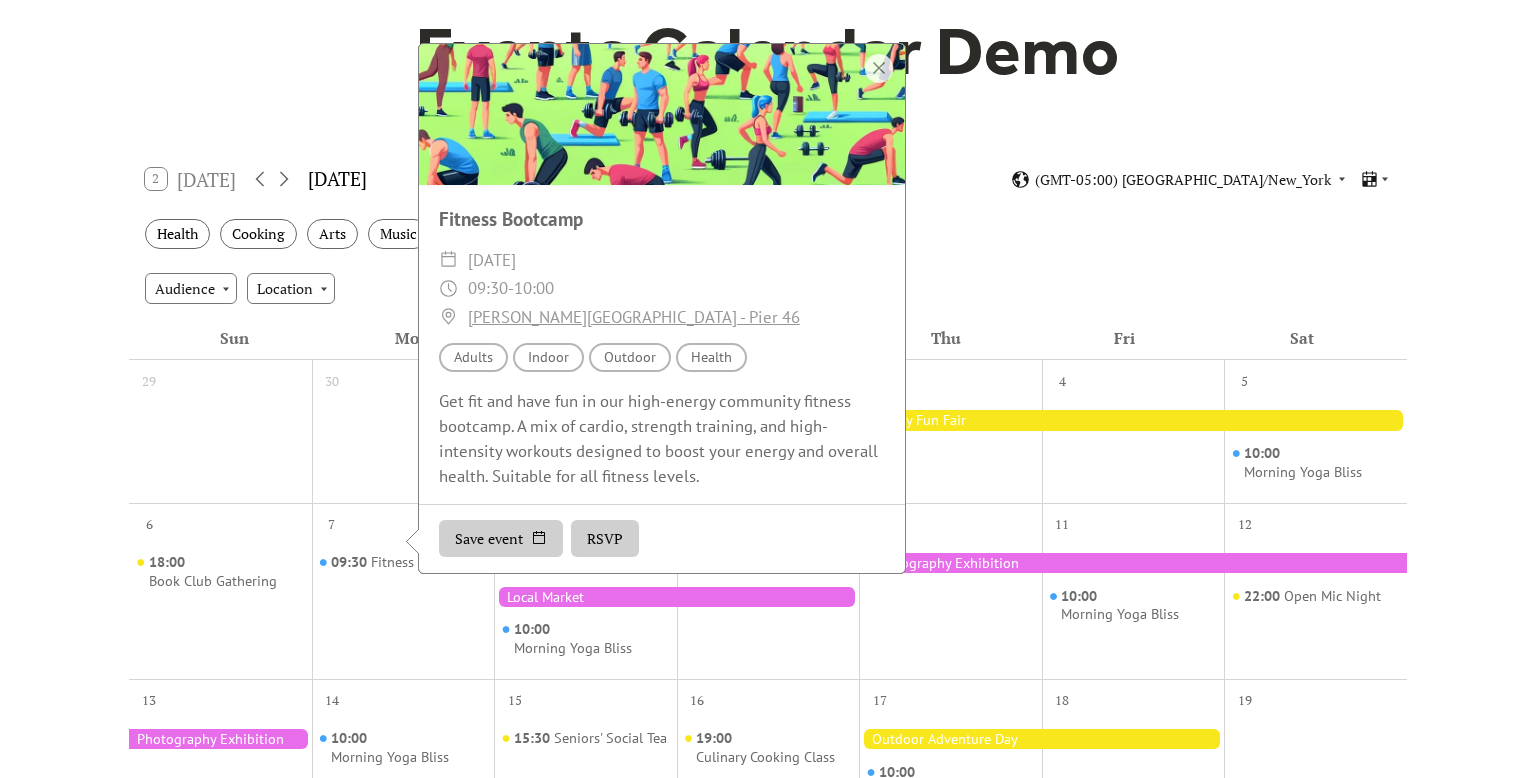 scroll, scrollTop: 104, scrollLeft: 0, axis: vertical 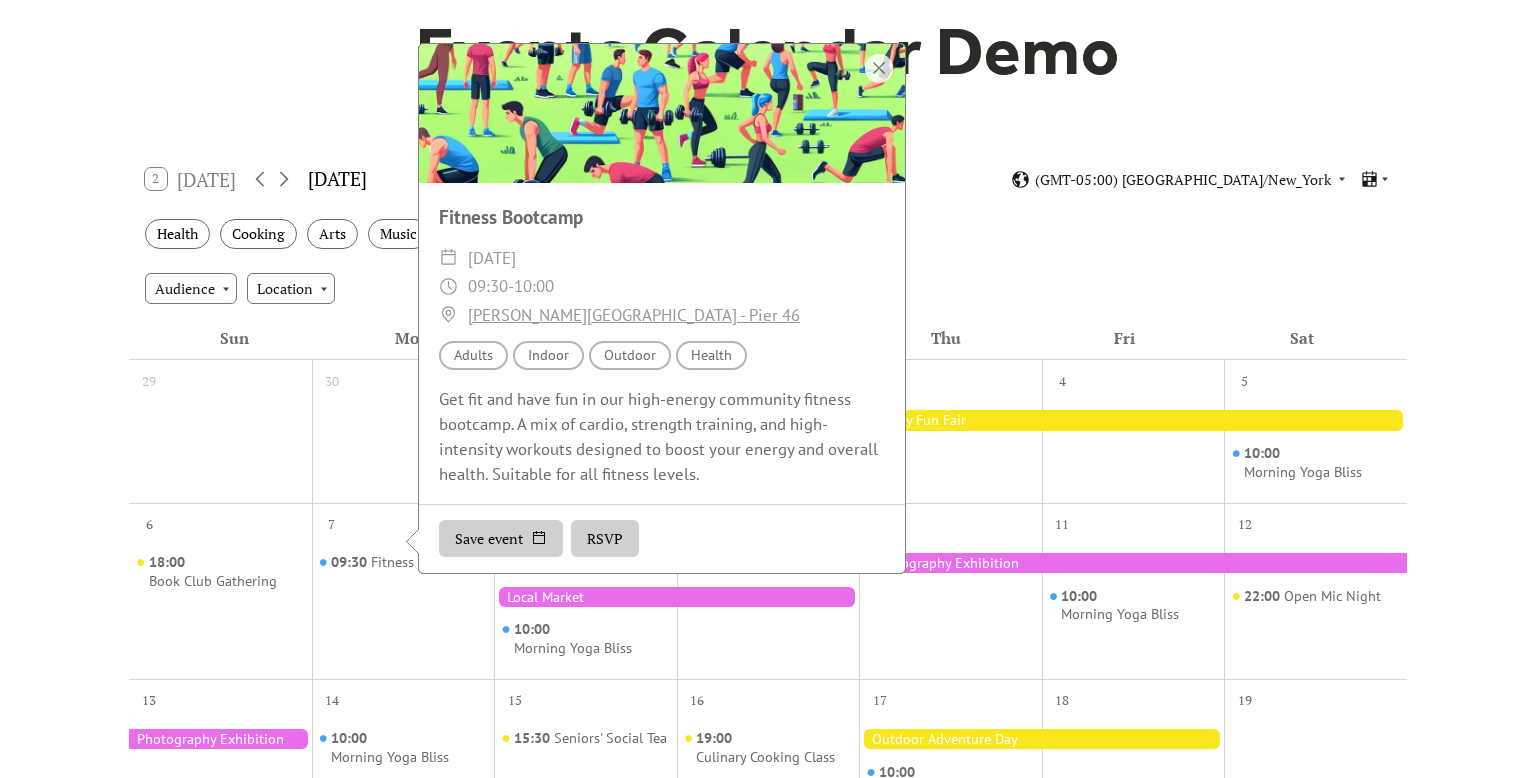 click on "RSVP" at bounding box center (605, 539) 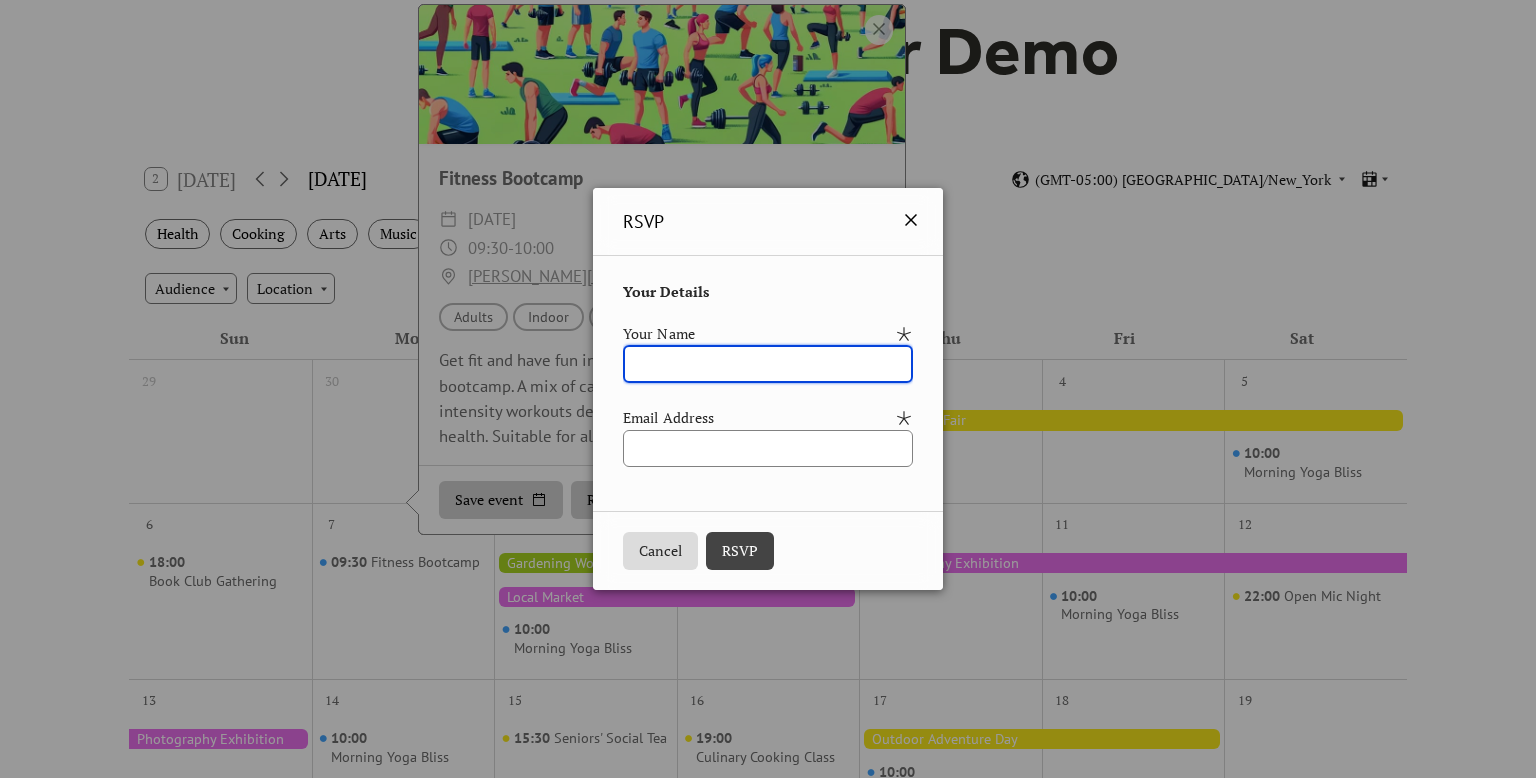 click 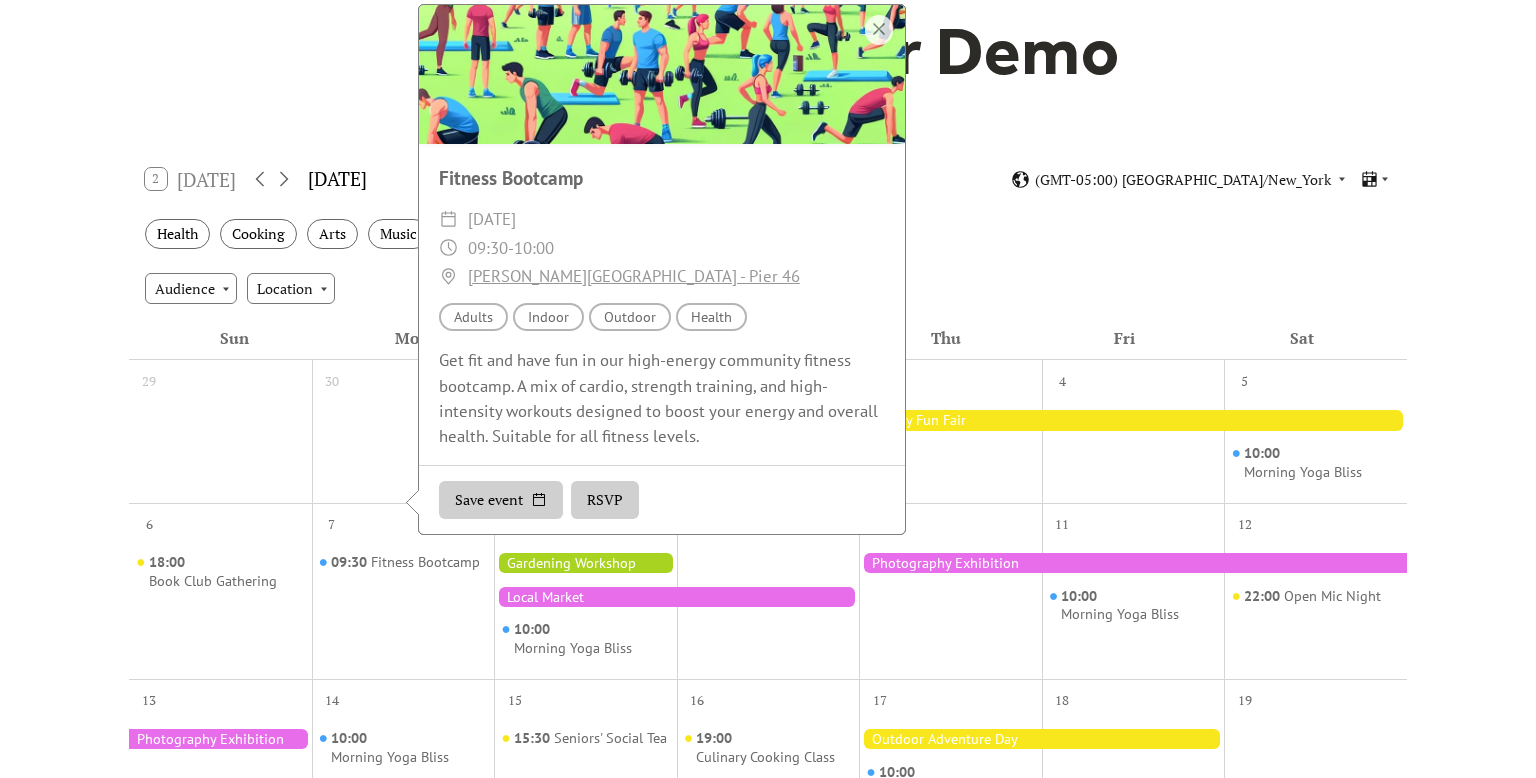 click on "Health Cooking Arts Music Learning Social" at bounding box center (768, 234) 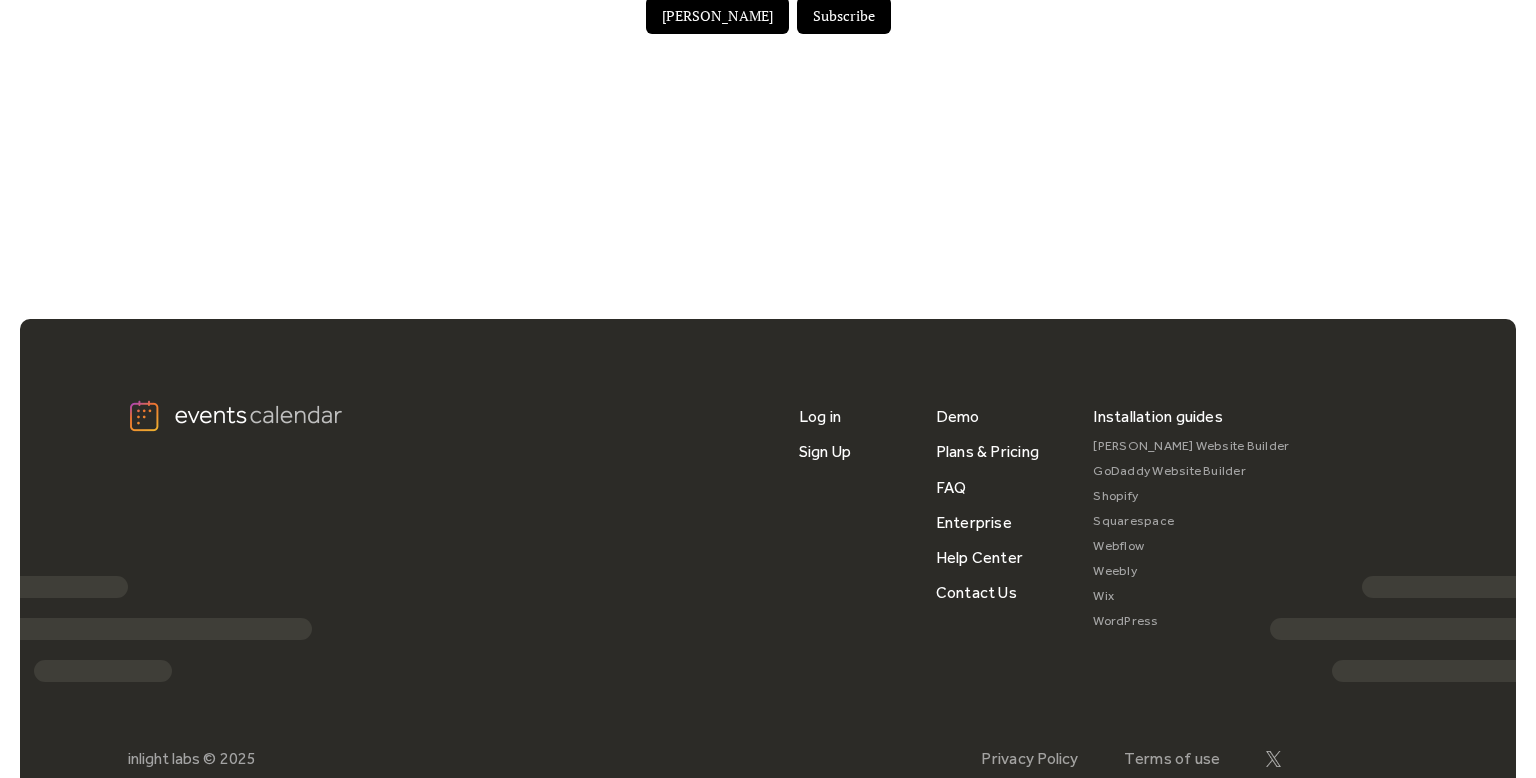 scroll, scrollTop: 1517, scrollLeft: 0, axis: vertical 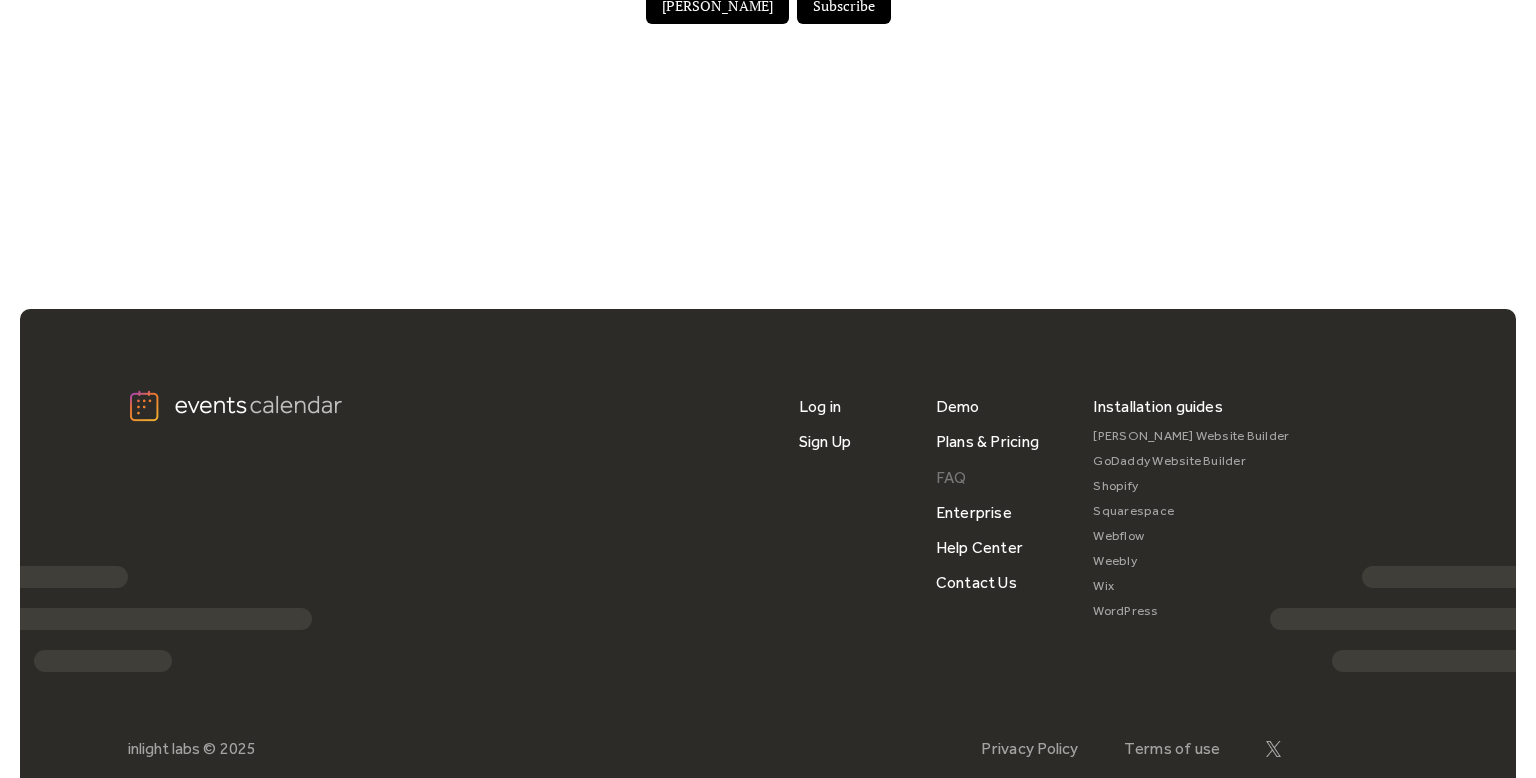 click on "FAQ" at bounding box center [951, 477] 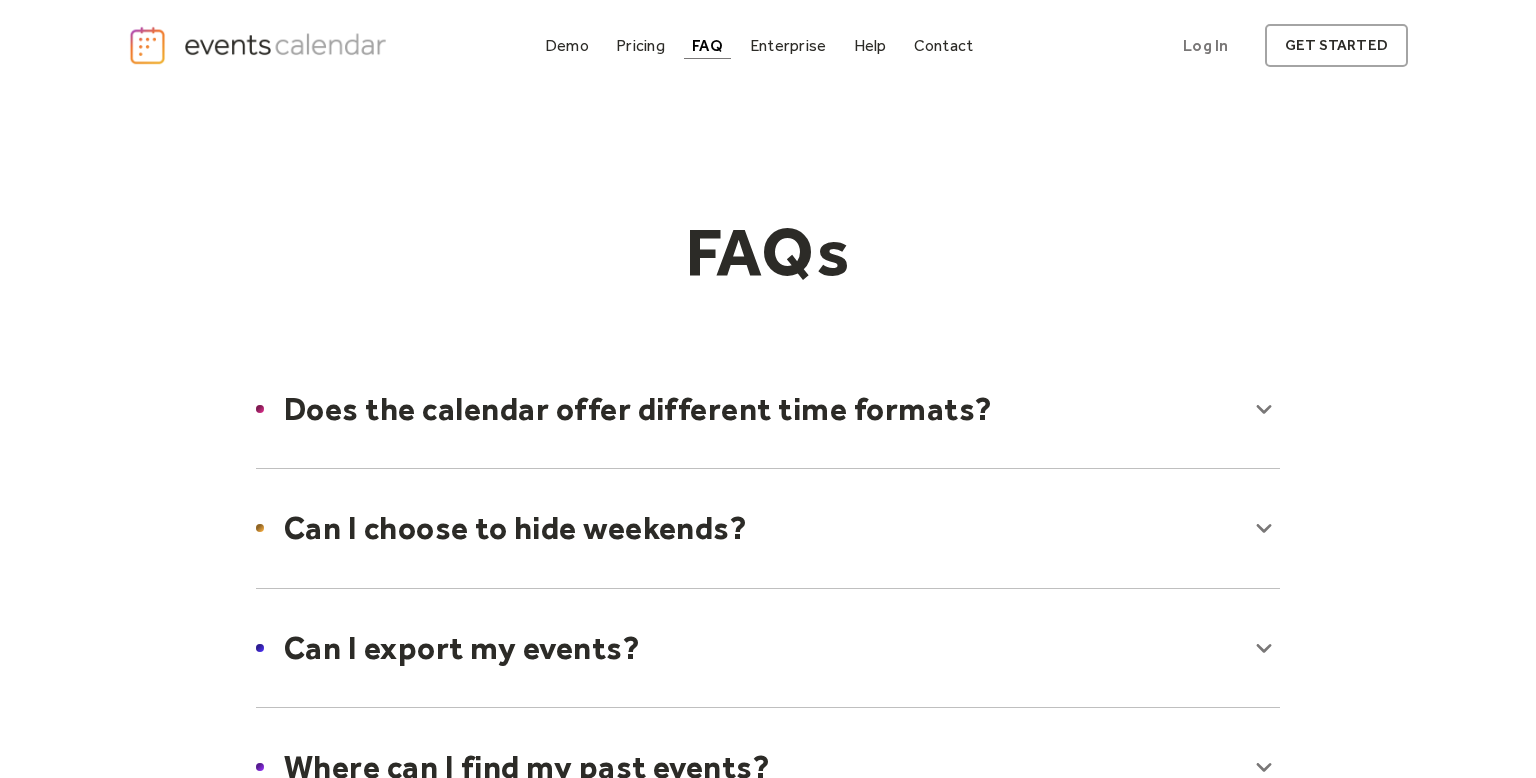 scroll, scrollTop: 0, scrollLeft: 0, axis: both 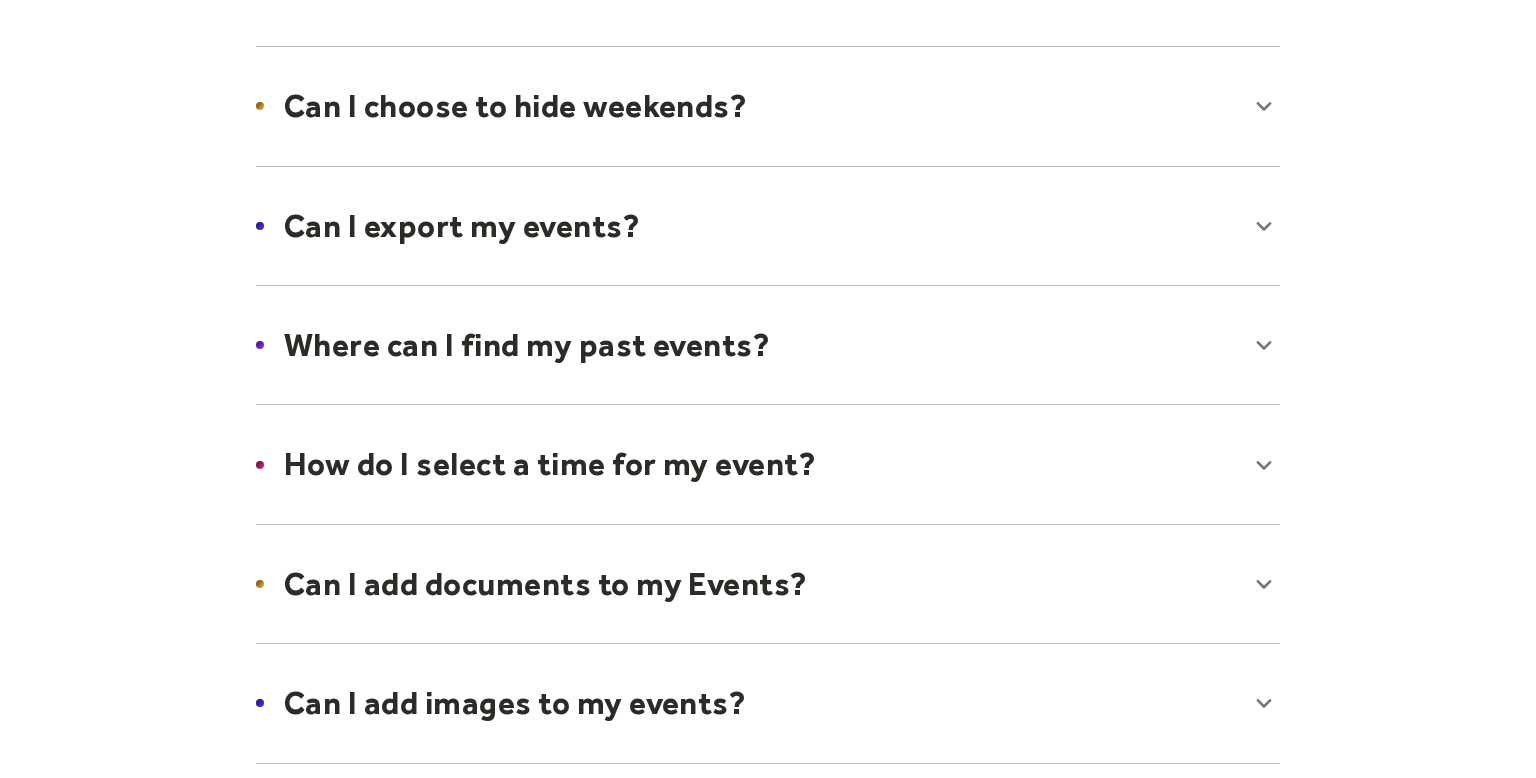 click at bounding box center (768, 106) 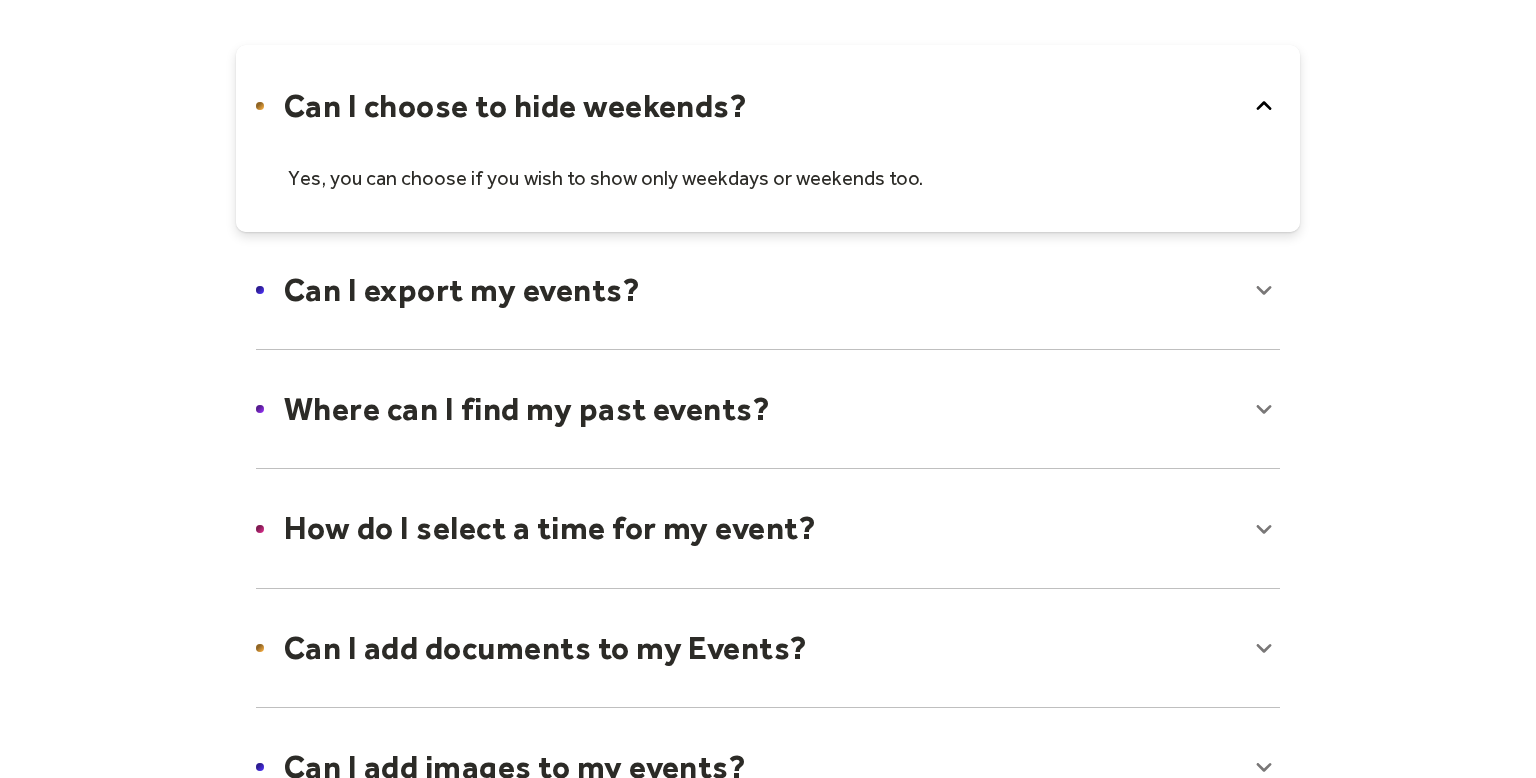 click at bounding box center (768, 138) 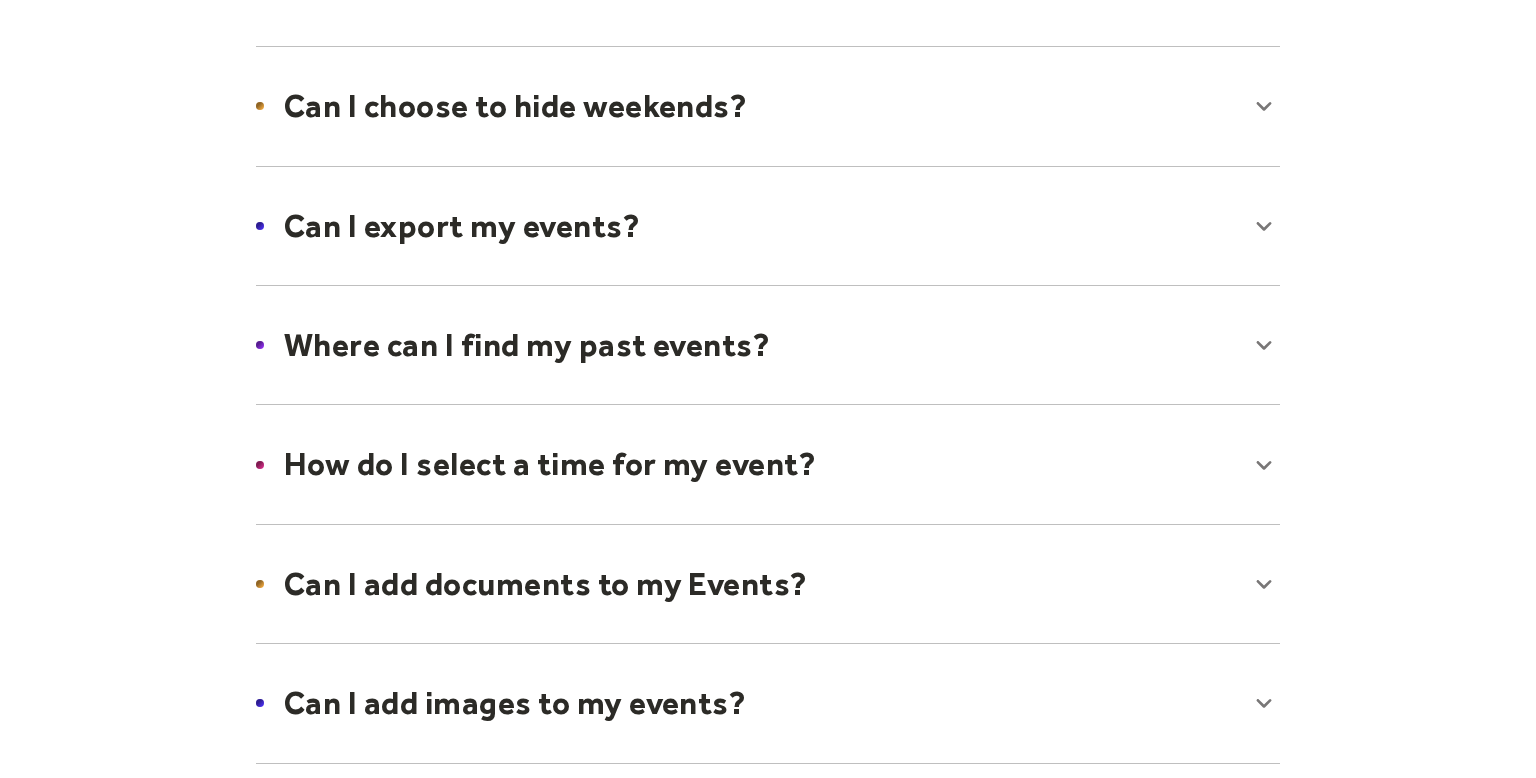 click at bounding box center [768, 226] 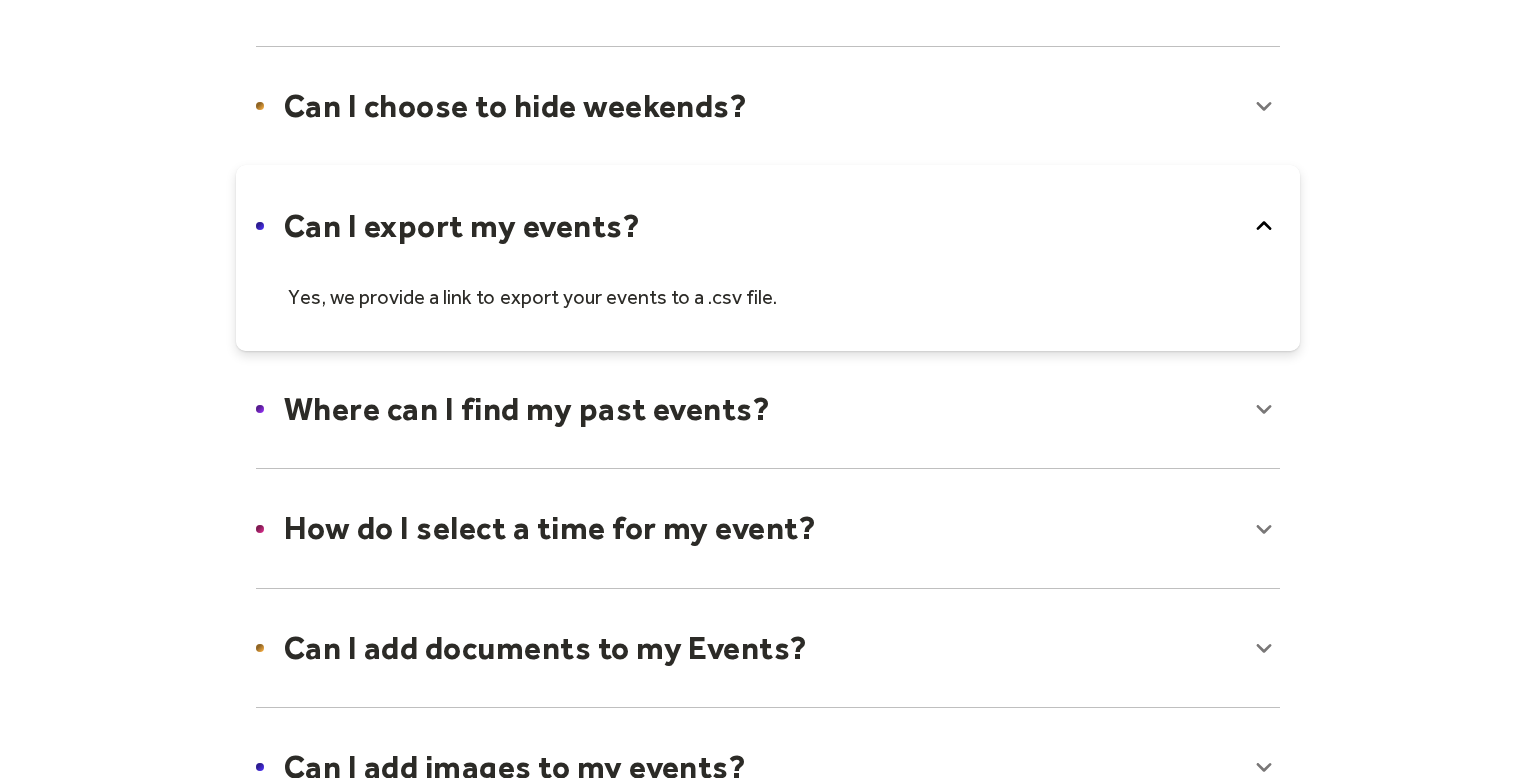 click 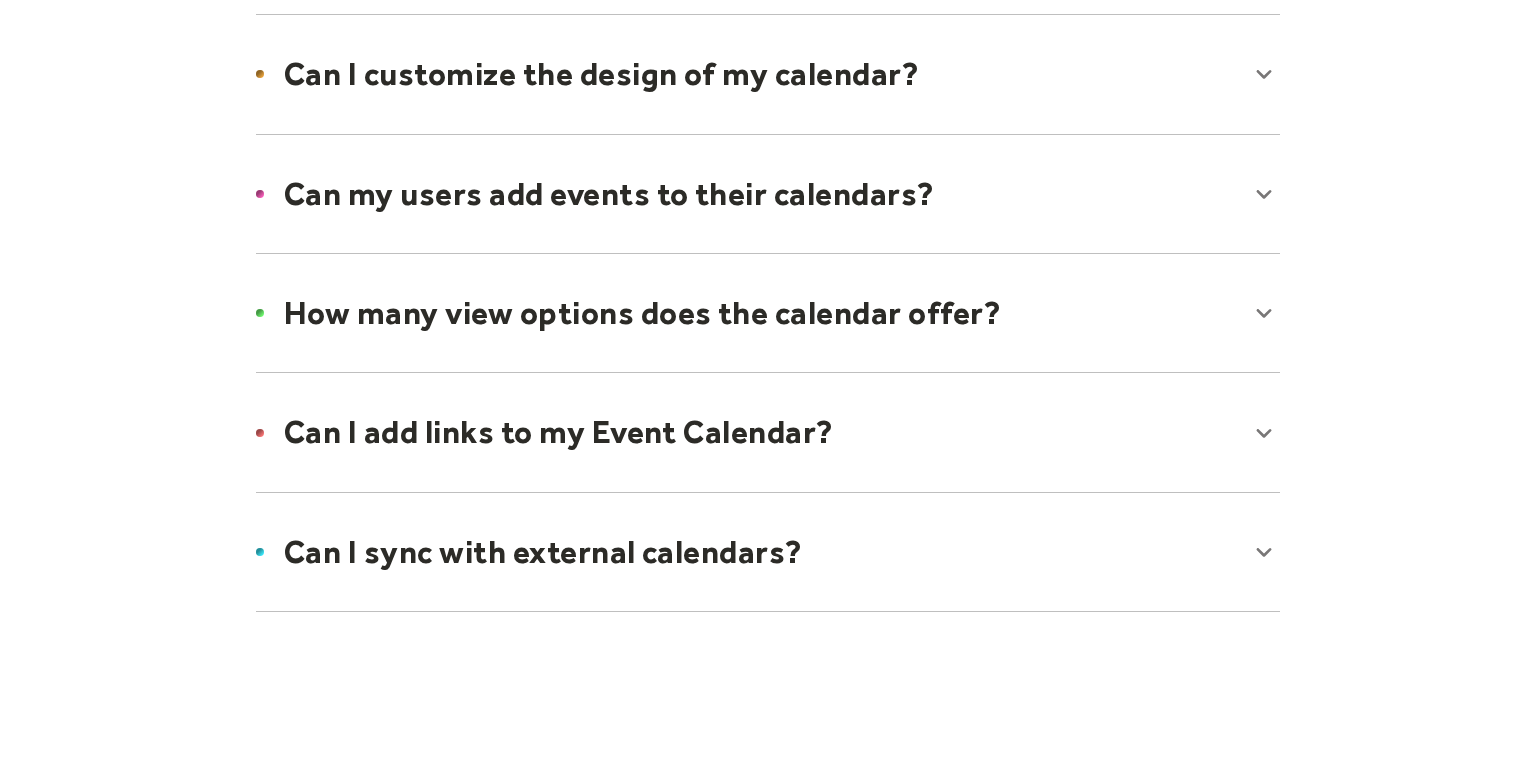 scroll, scrollTop: 1411, scrollLeft: 0, axis: vertical 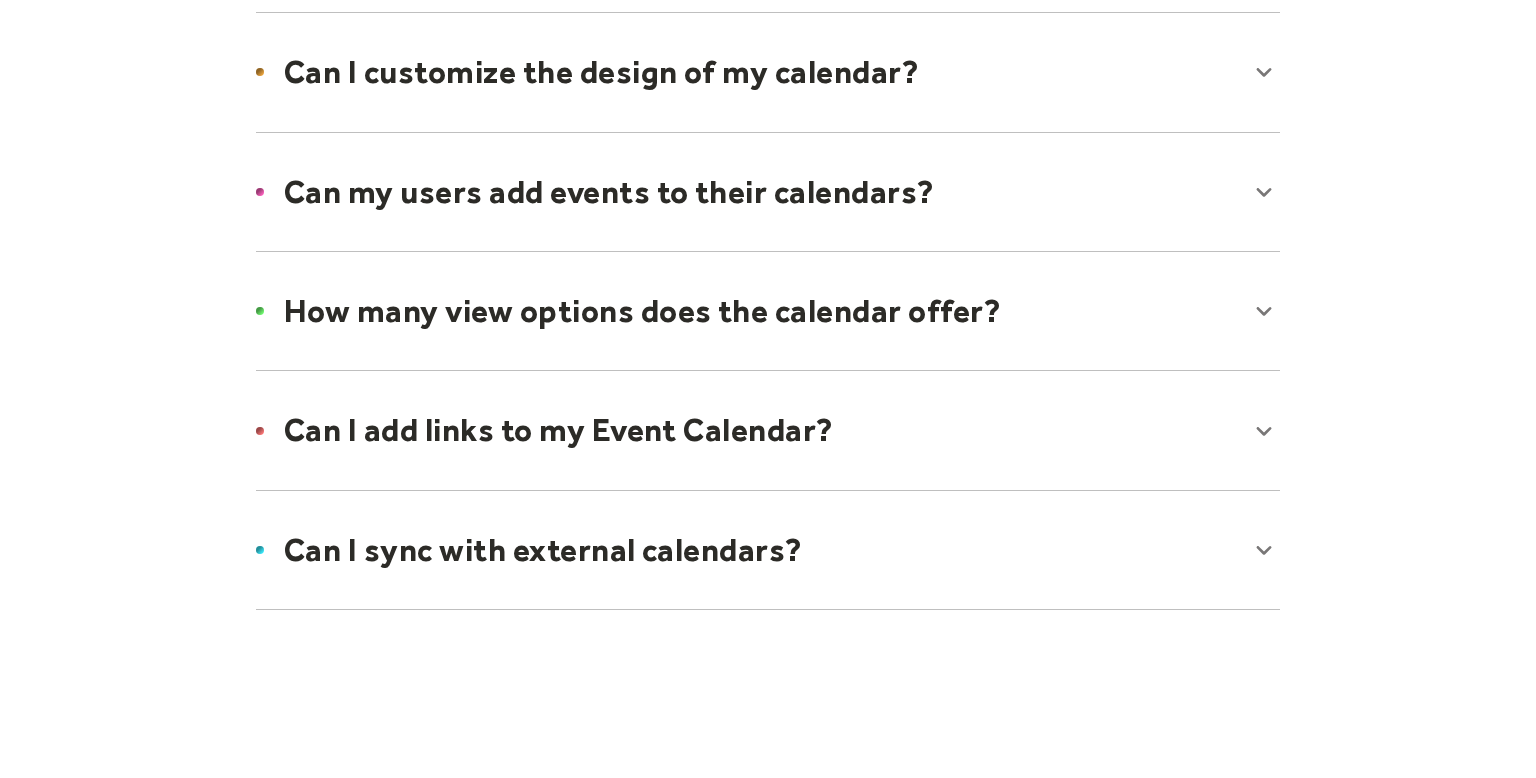 click at bounding box center [768, 72] 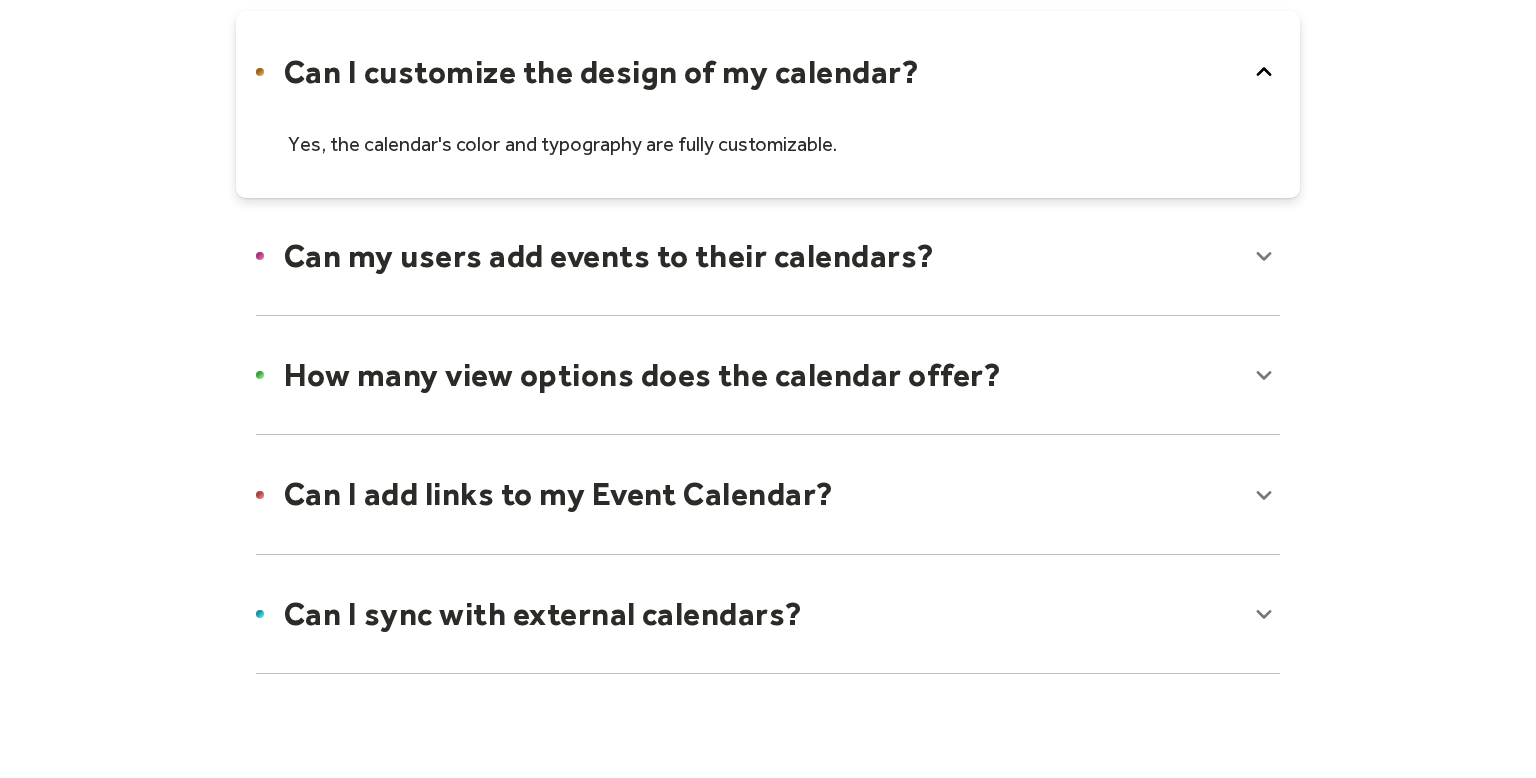 click 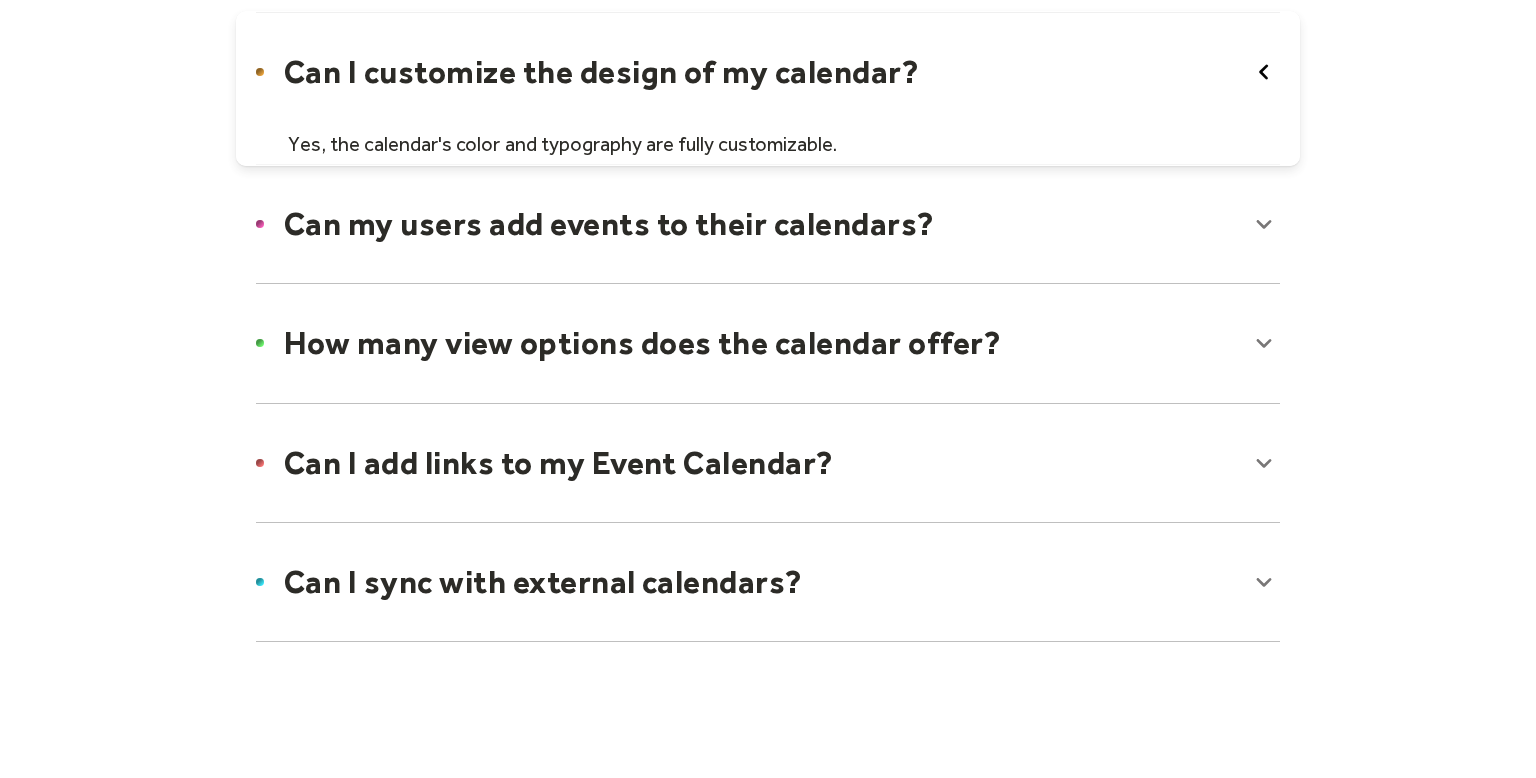 click 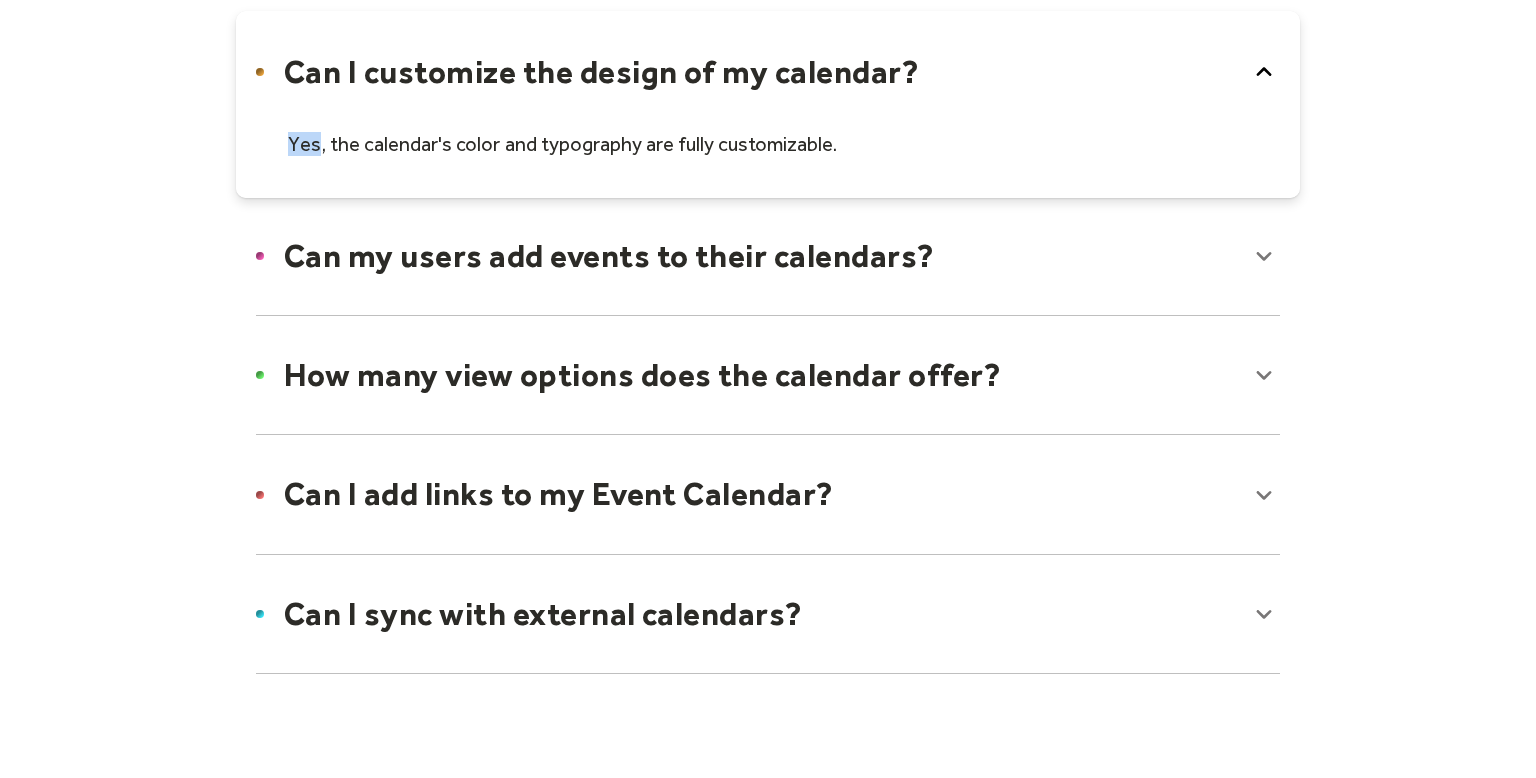 click 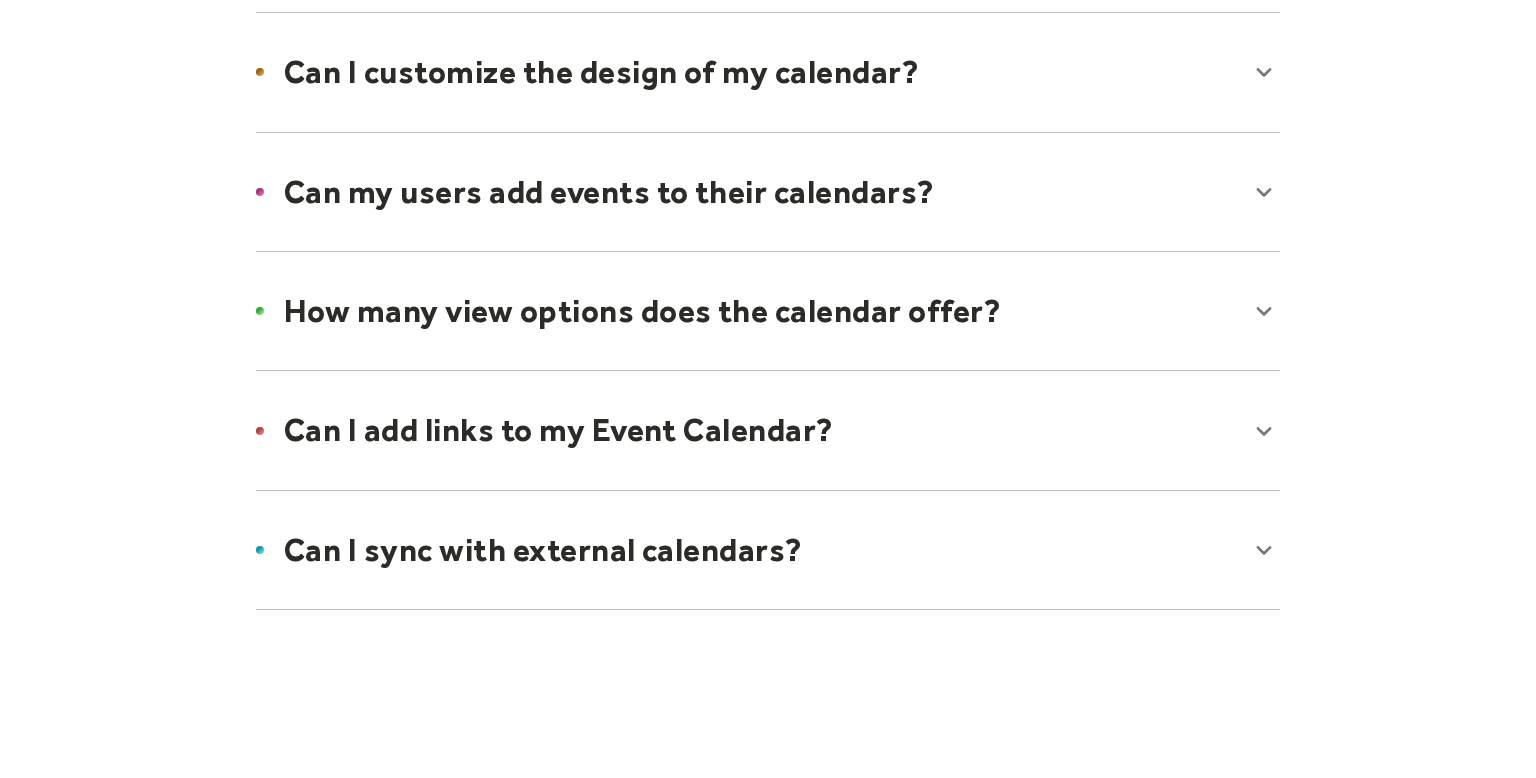 click at bounding box center [768, 192] 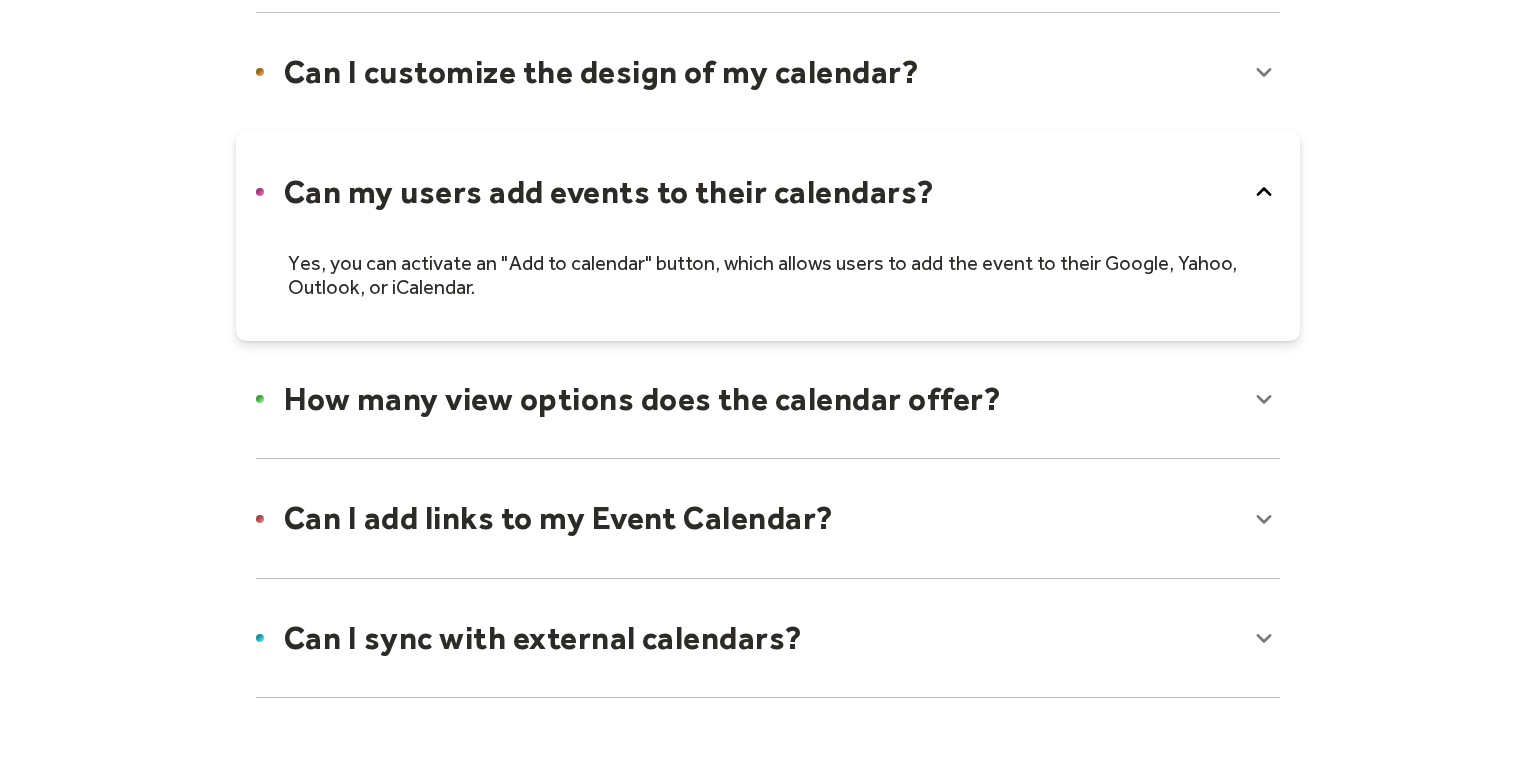click 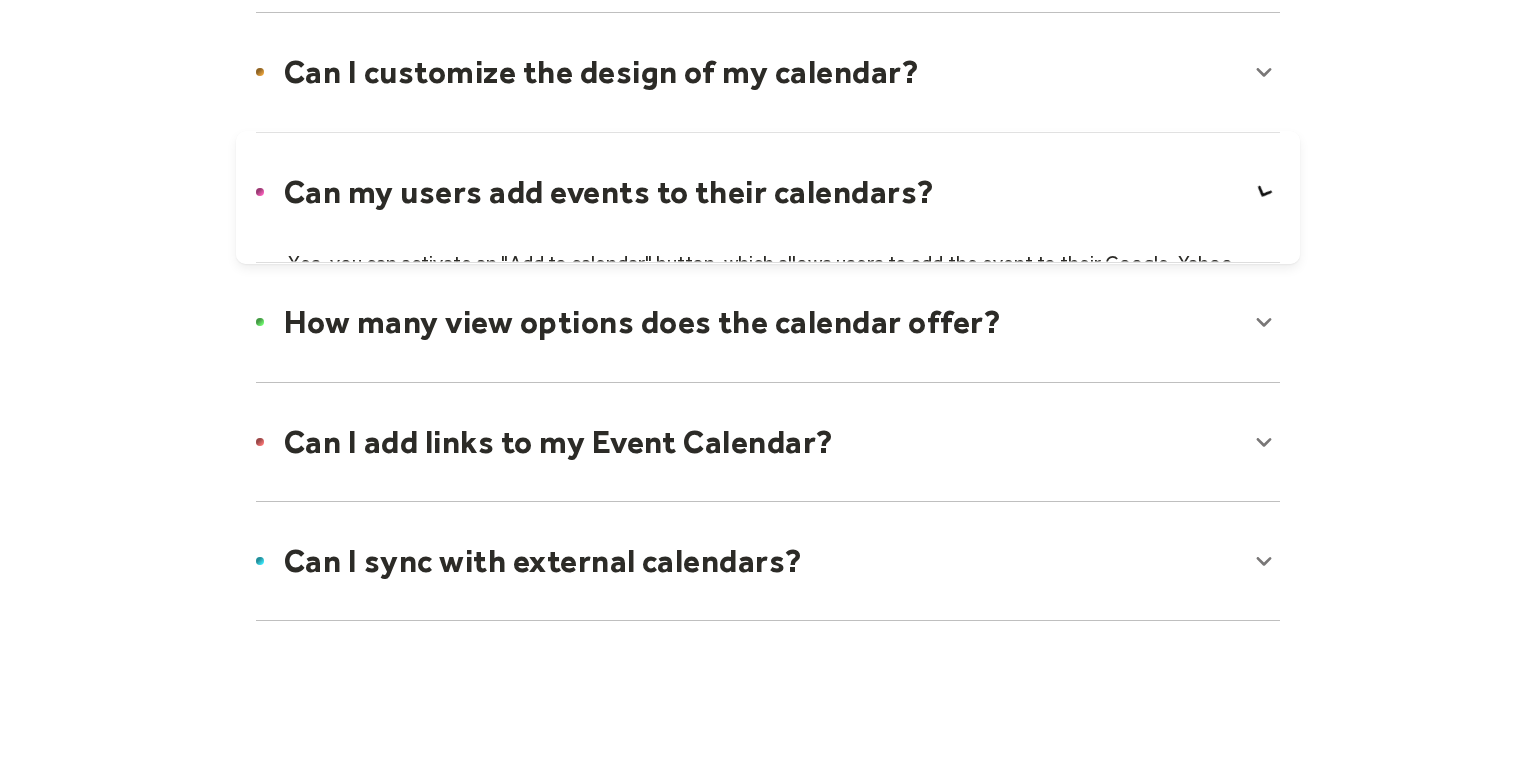 click 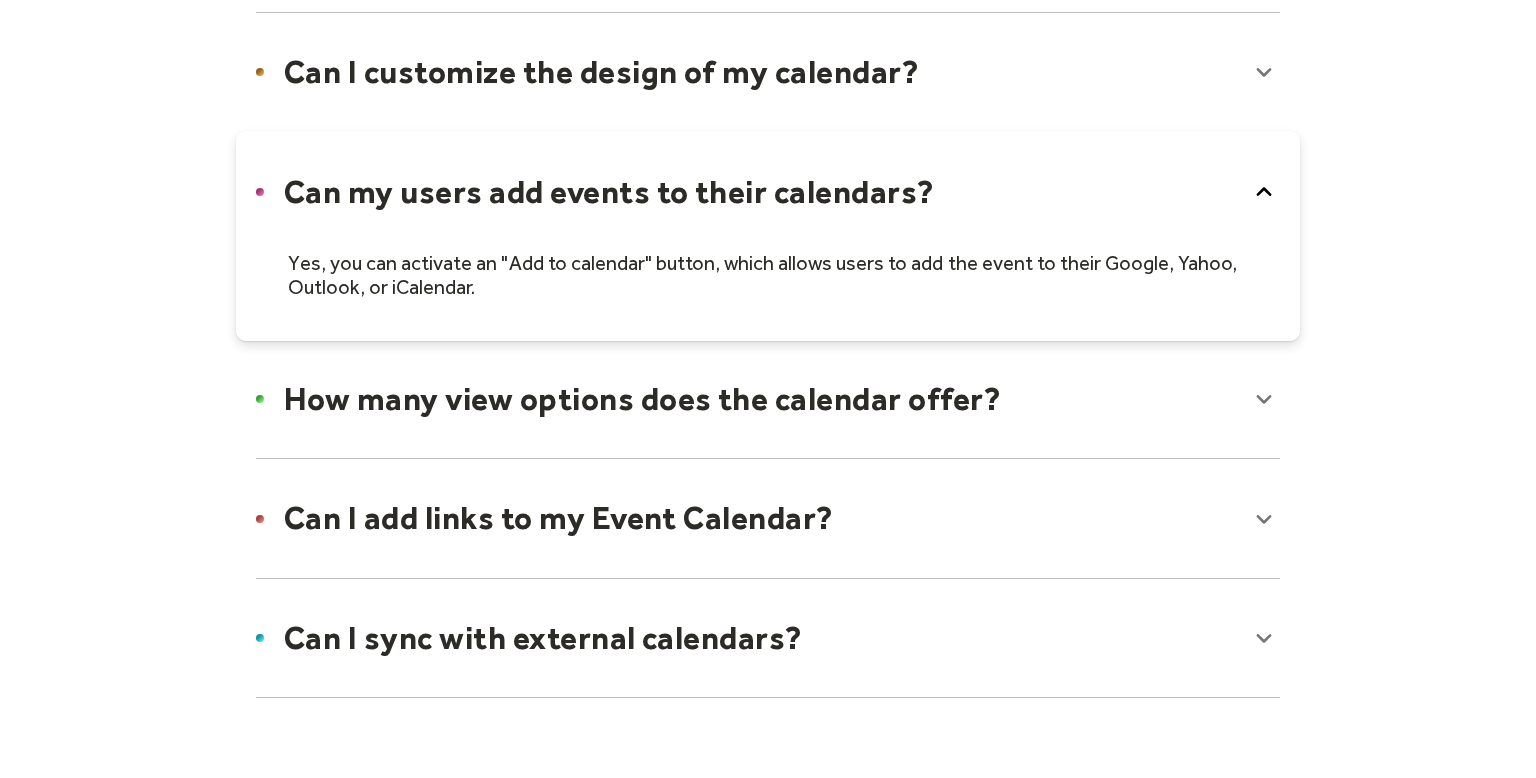 click 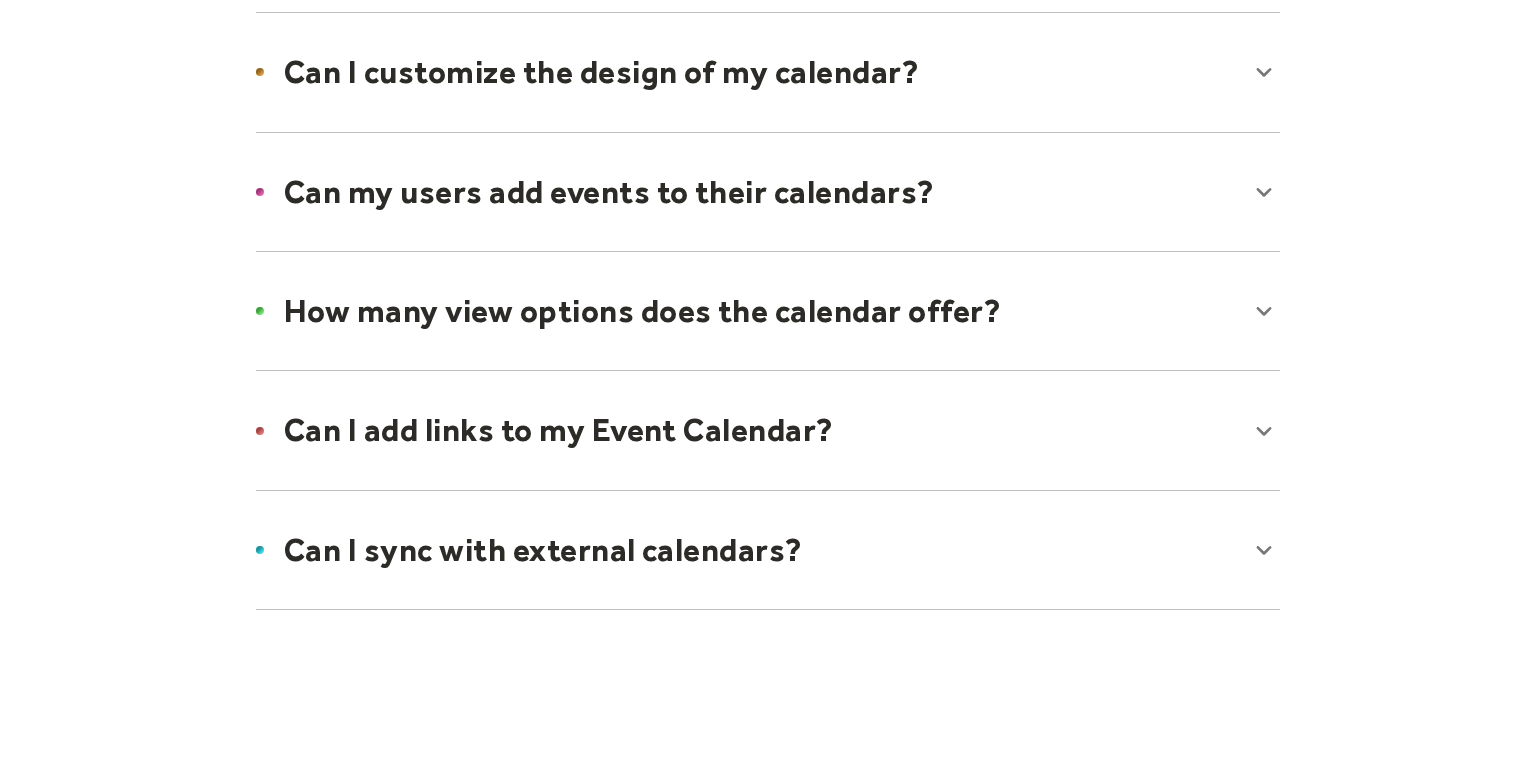 click at bounding box center [768, 311] 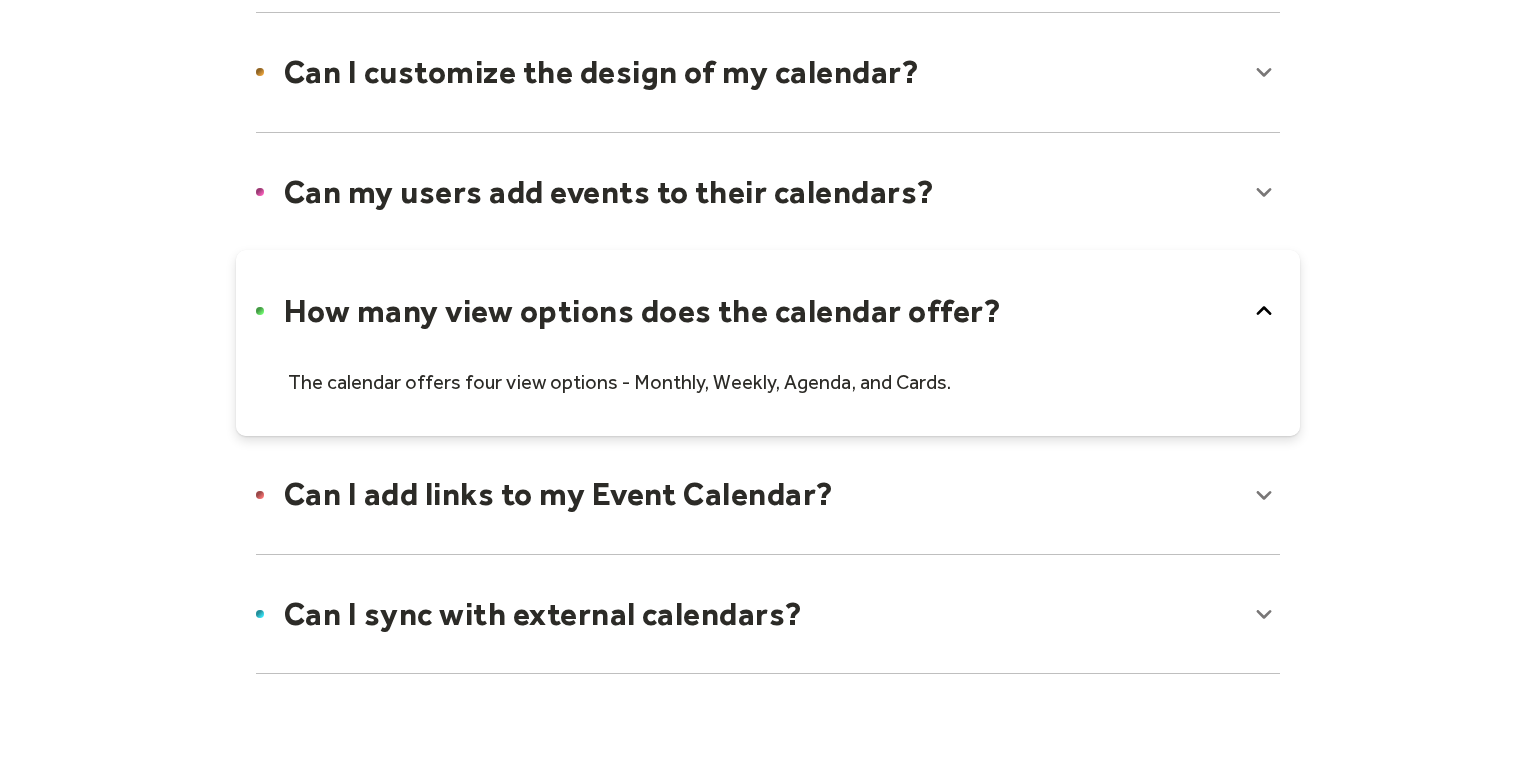 click at bounding box center (768, 343) 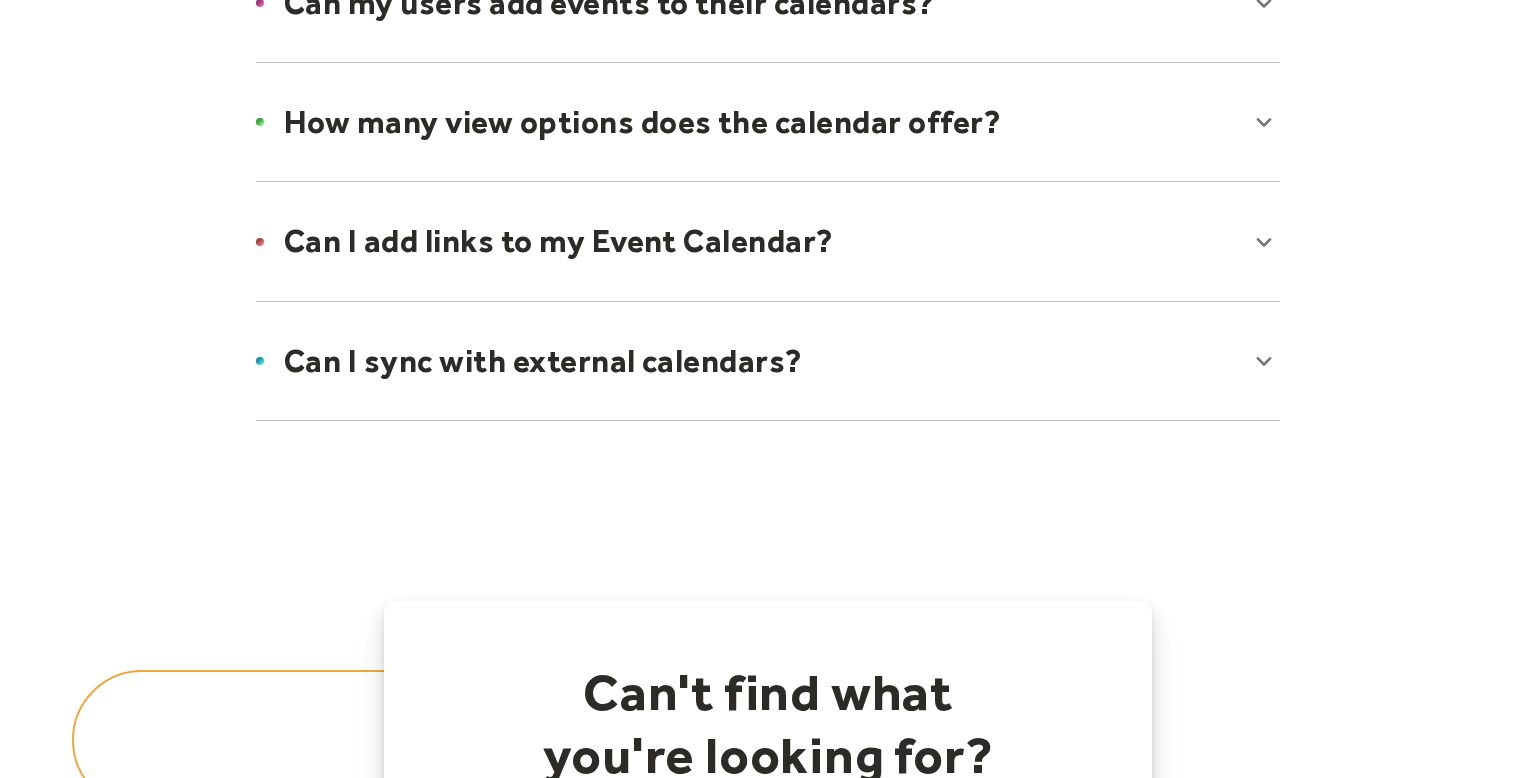 scroll, scrollTop: 1604, scrollLeft: 0, axis: vertical 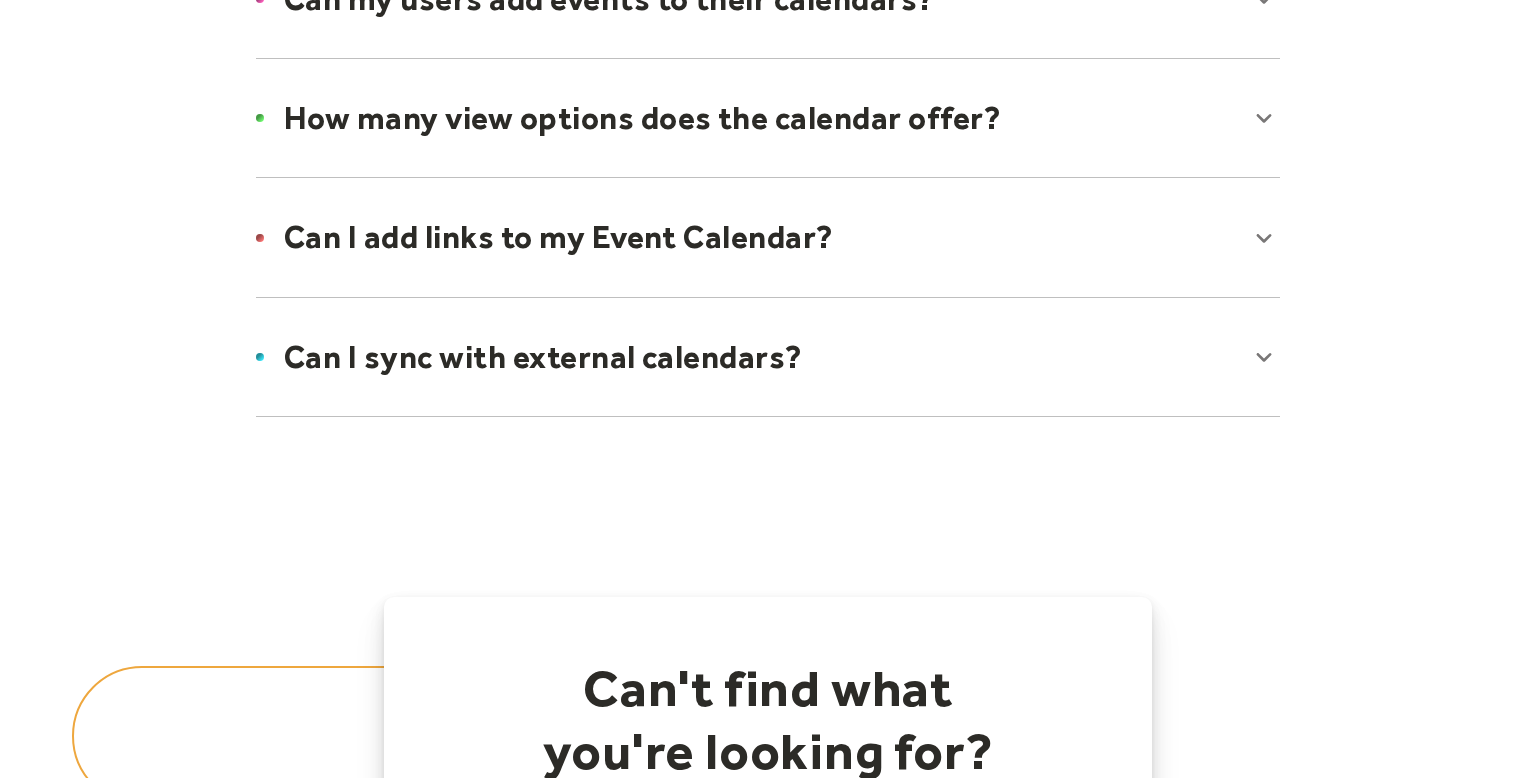 click at bounding box center [768, 237] 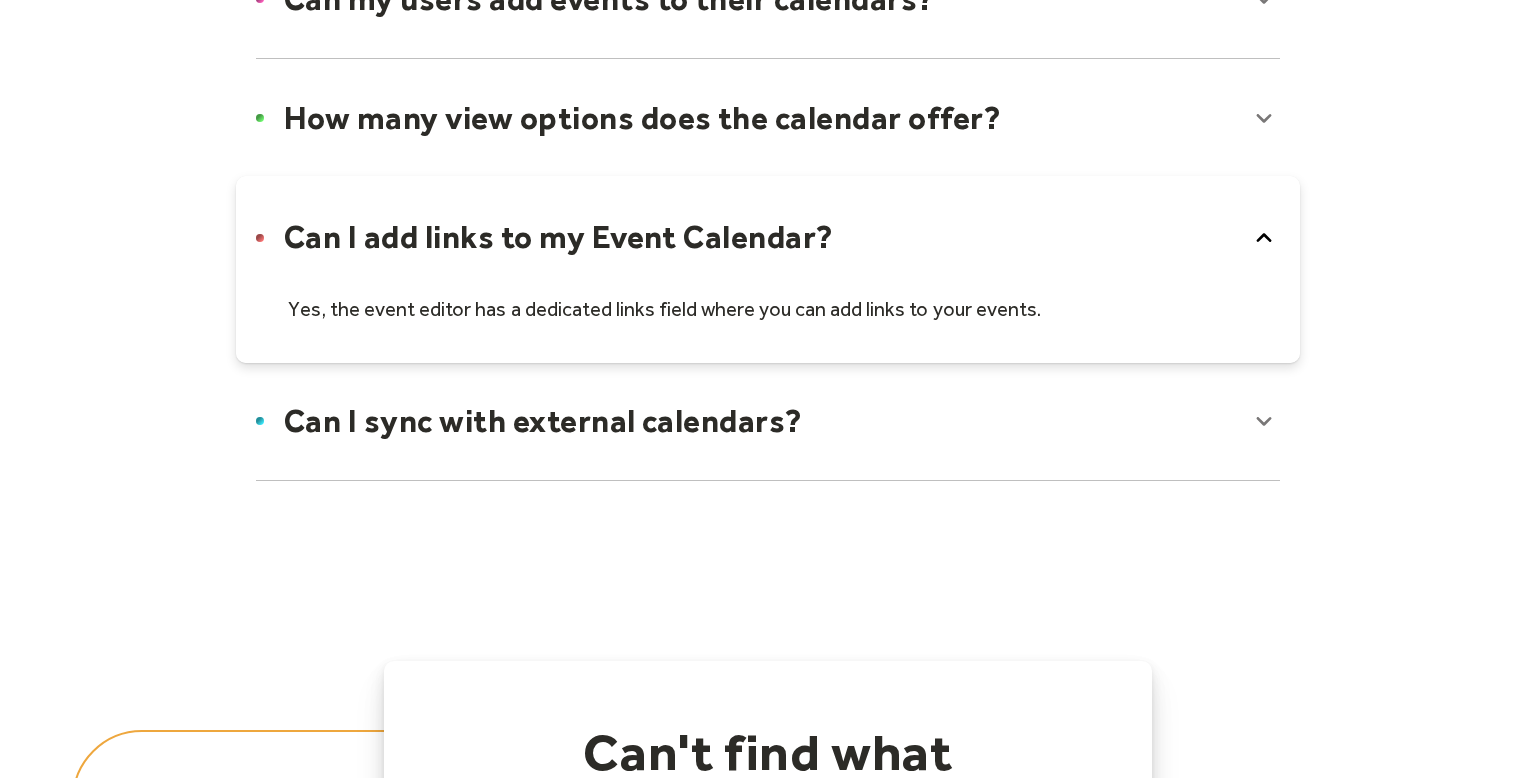 click 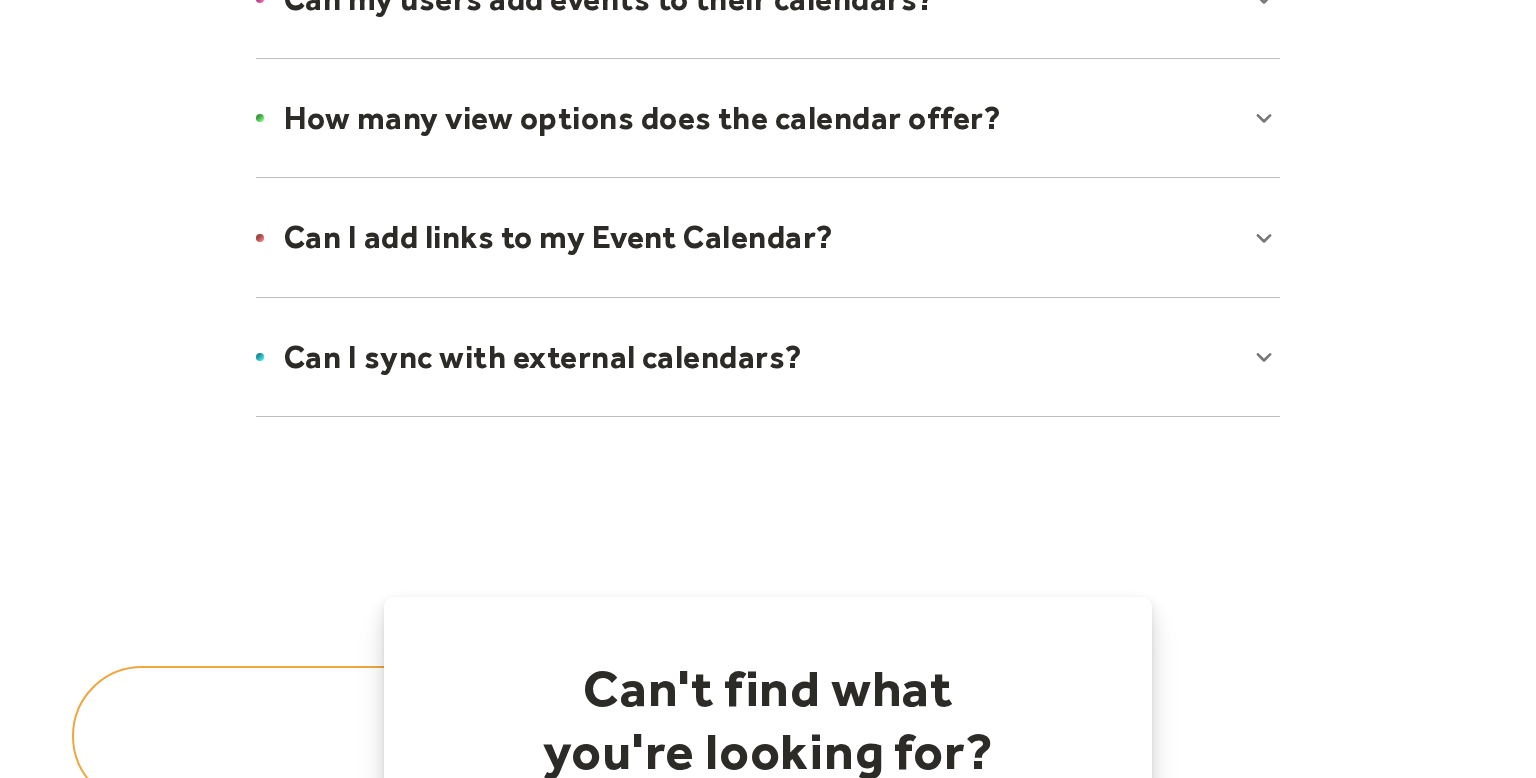 click at bounding box center (768, 357) 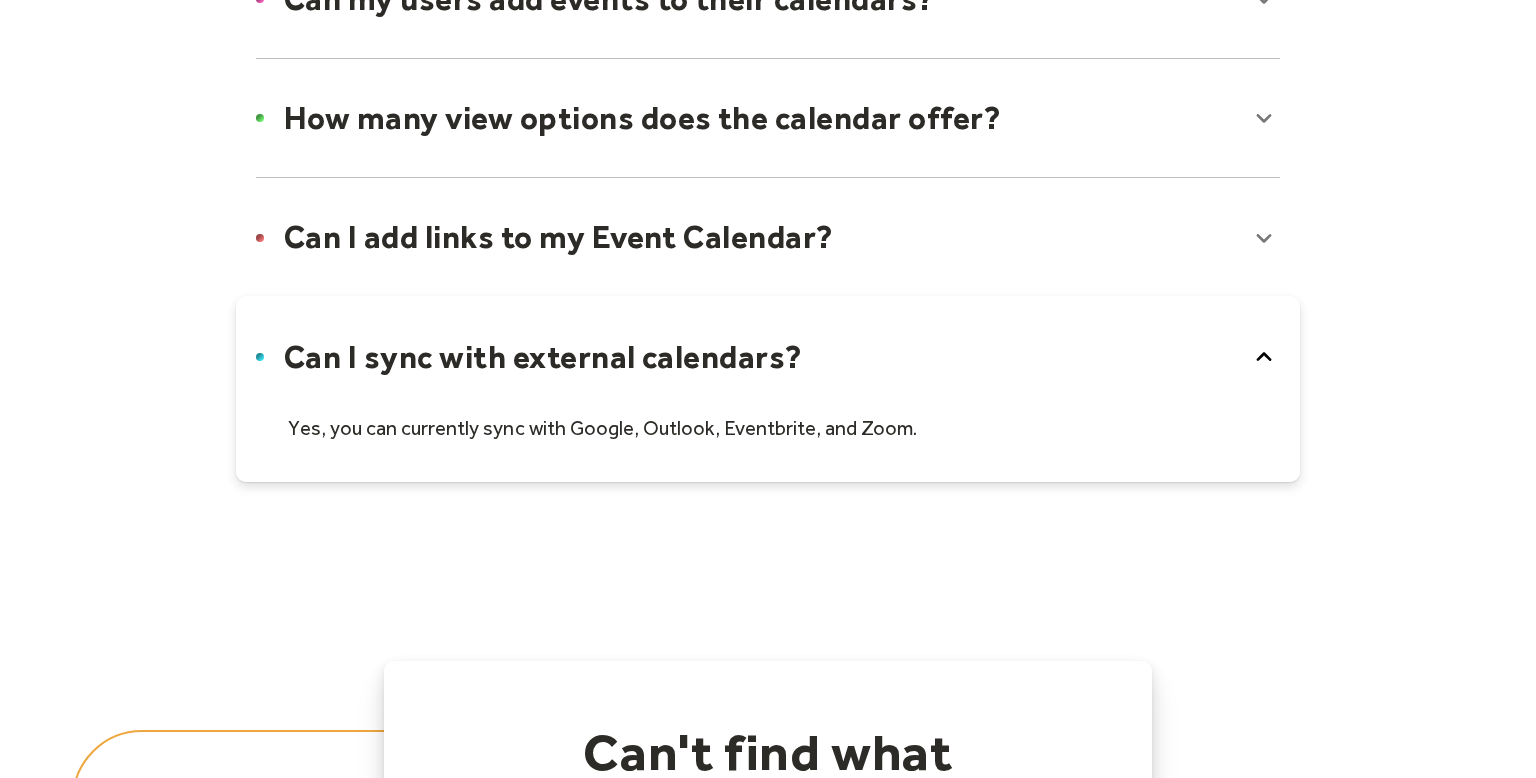 click at bounding box center [768, 389] 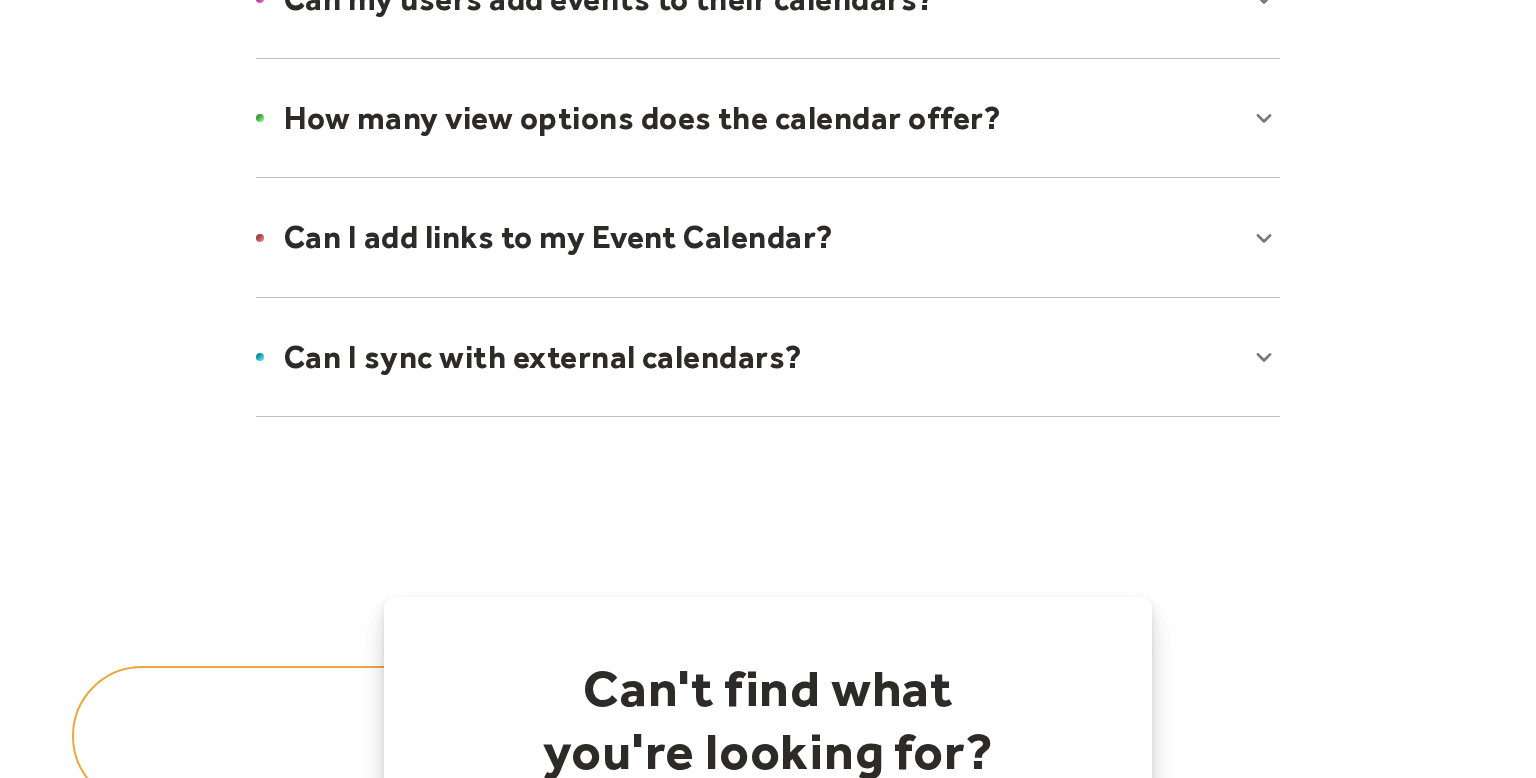 click at bounding box center [768, 237] 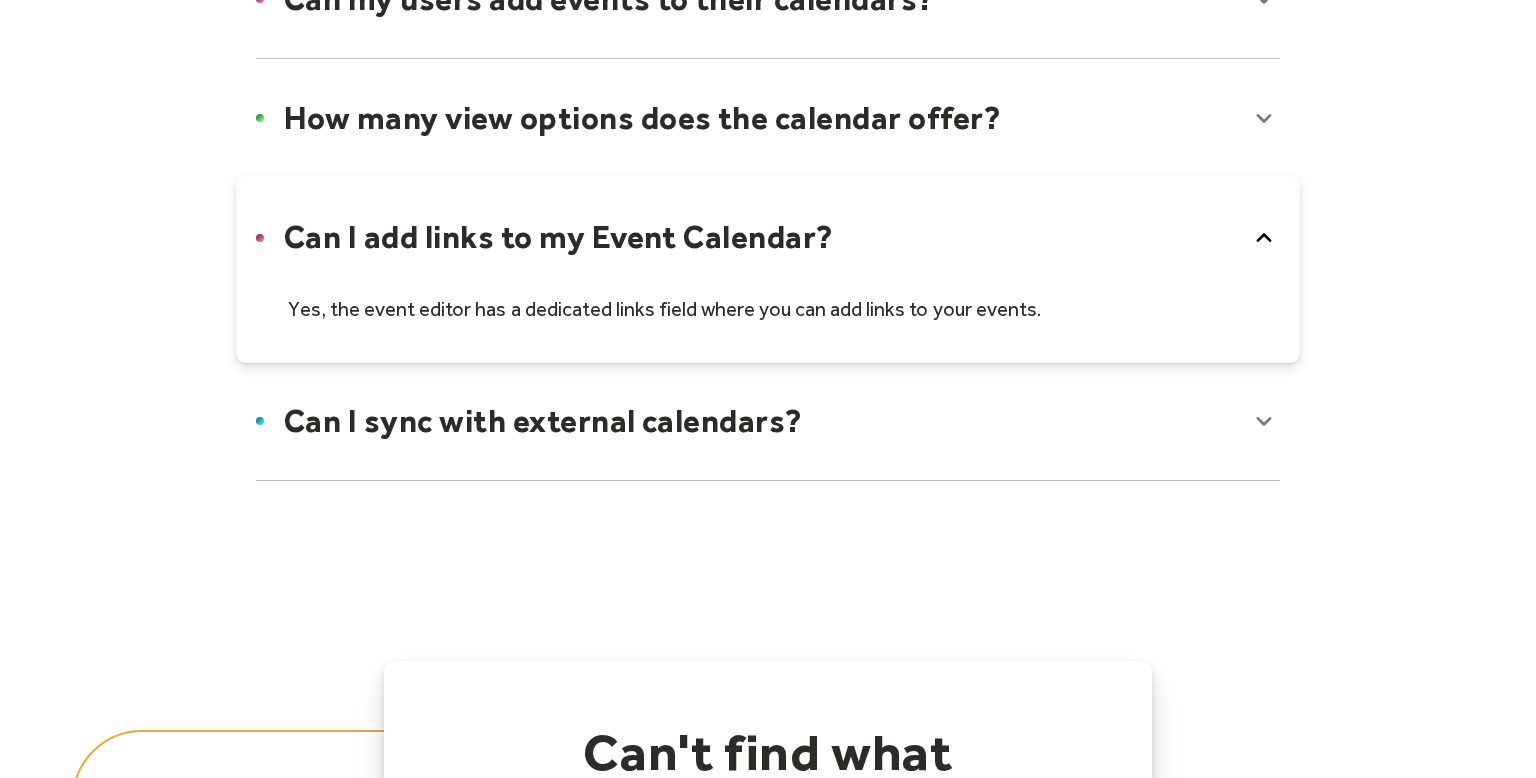 click 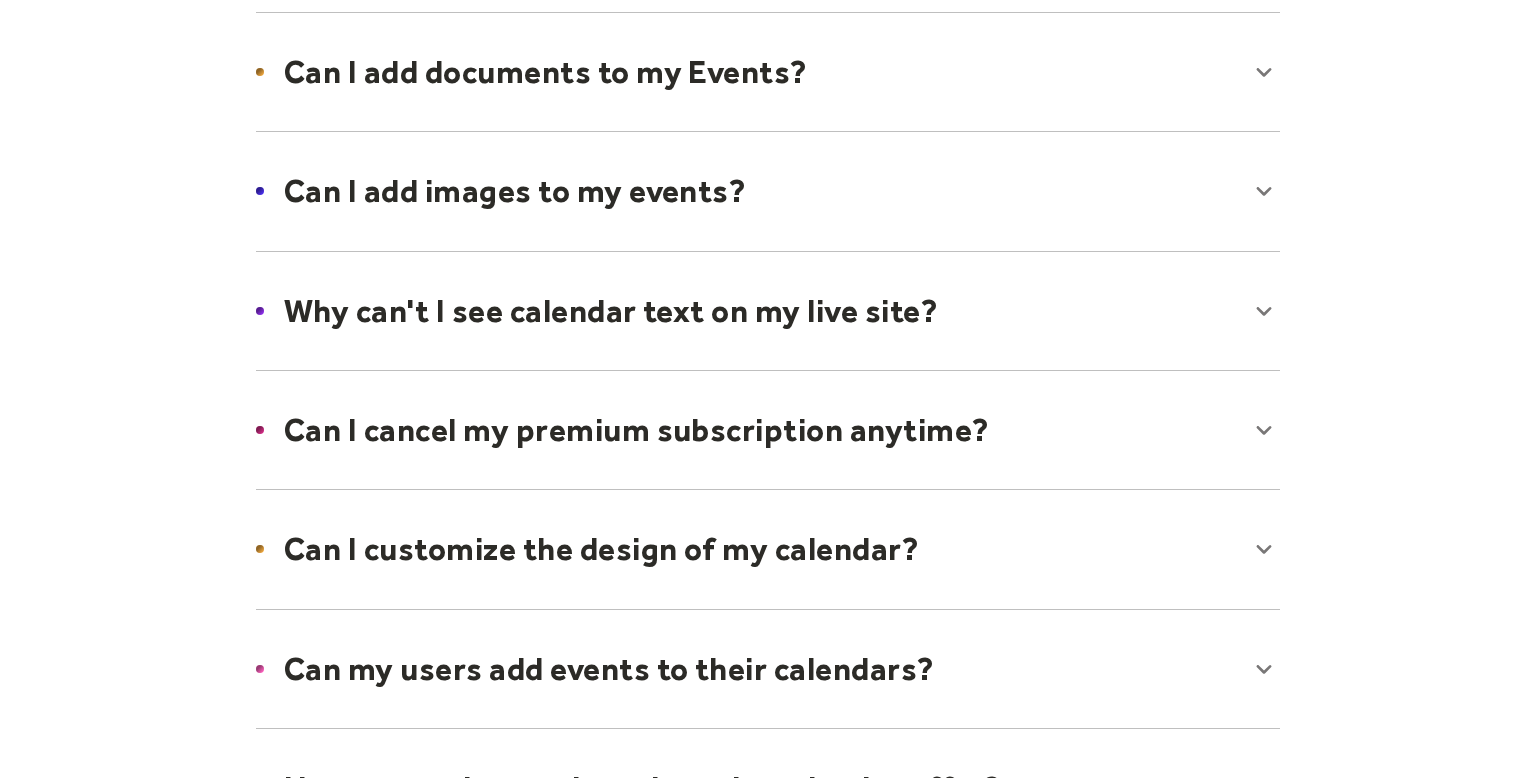 scroll, scrollTop: 0, scrollLeft: 0, axis: both 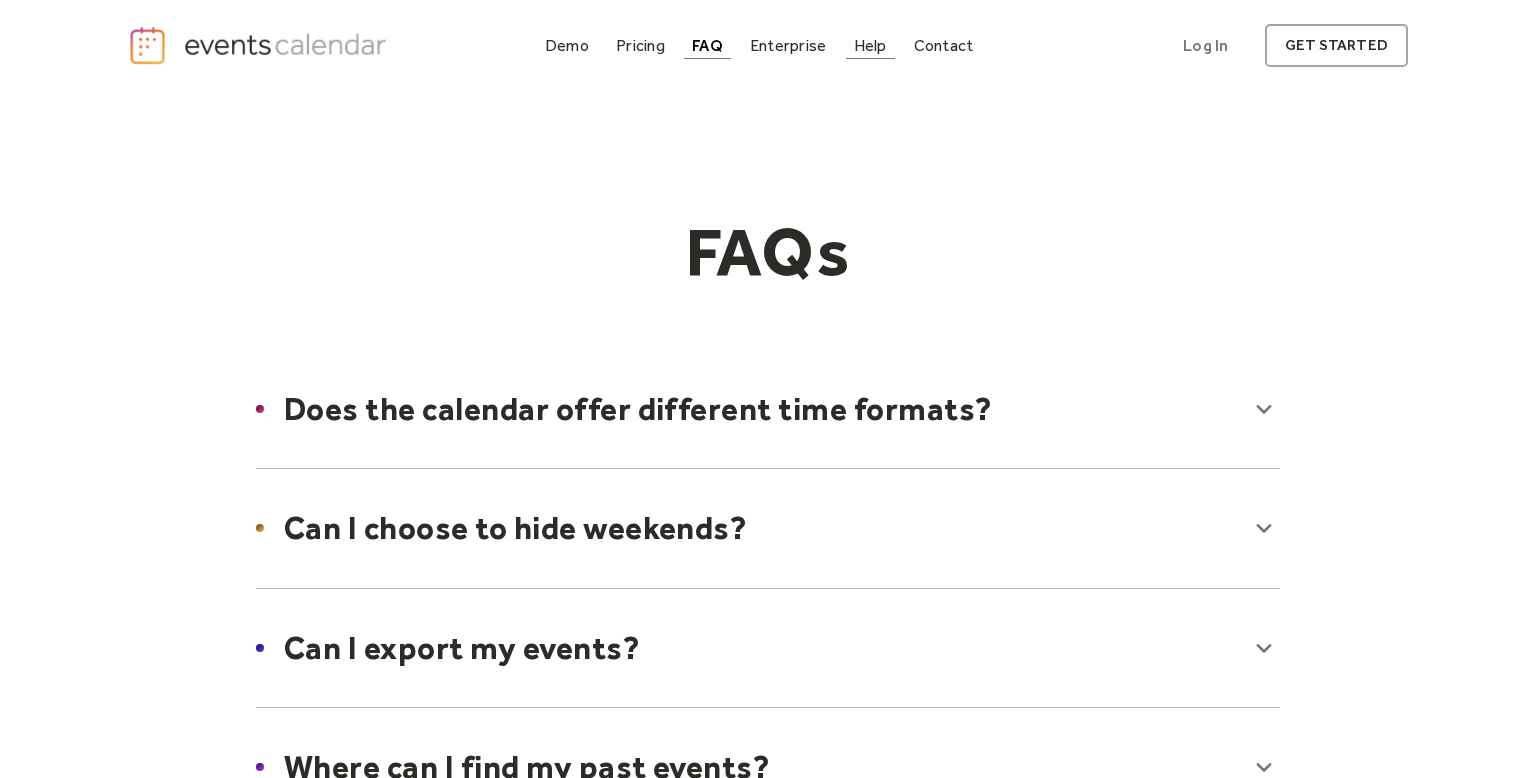 click at bounding box center (870, 58) 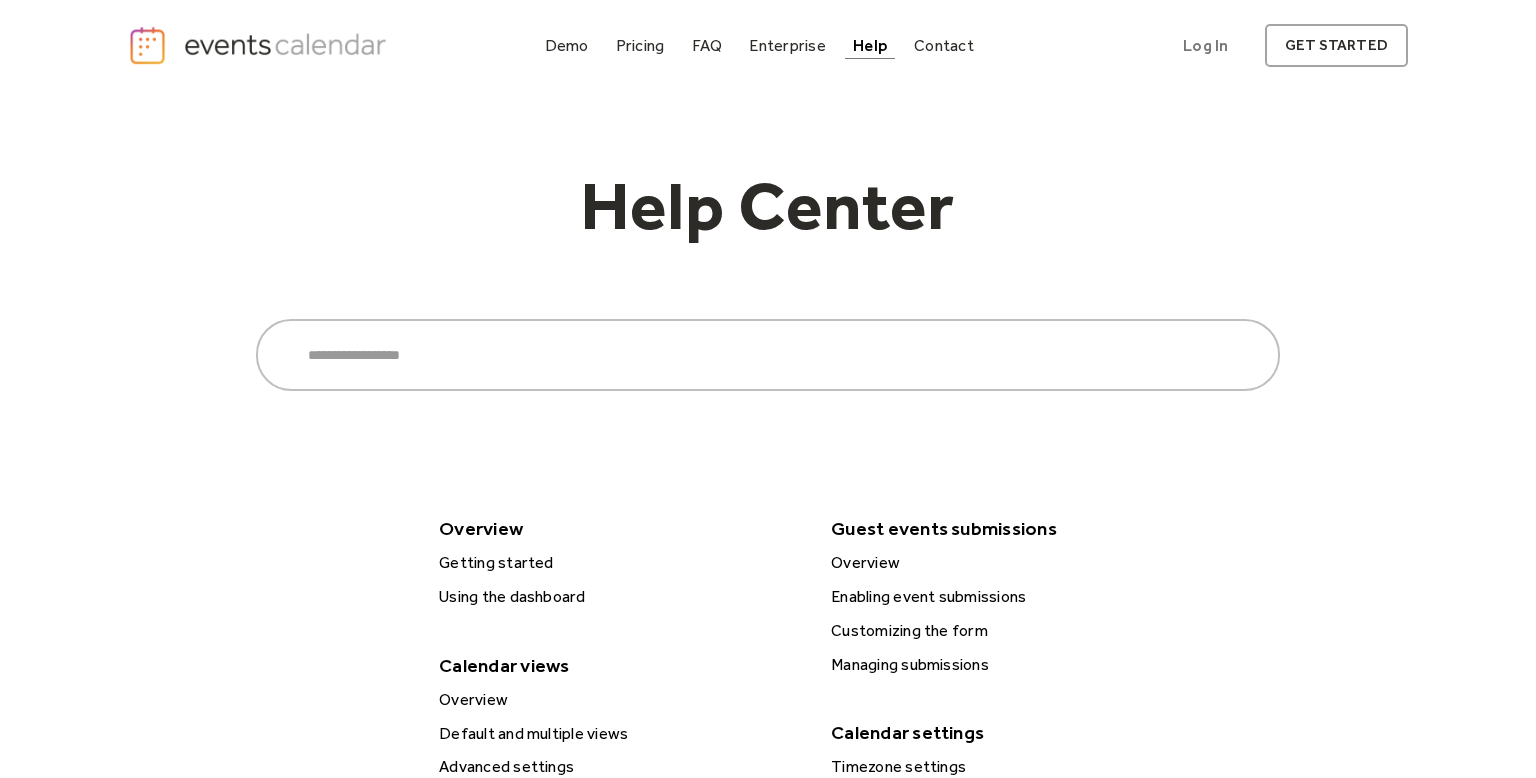 scroll, scrollTop: 0, scrollLeft: 0, axis: both 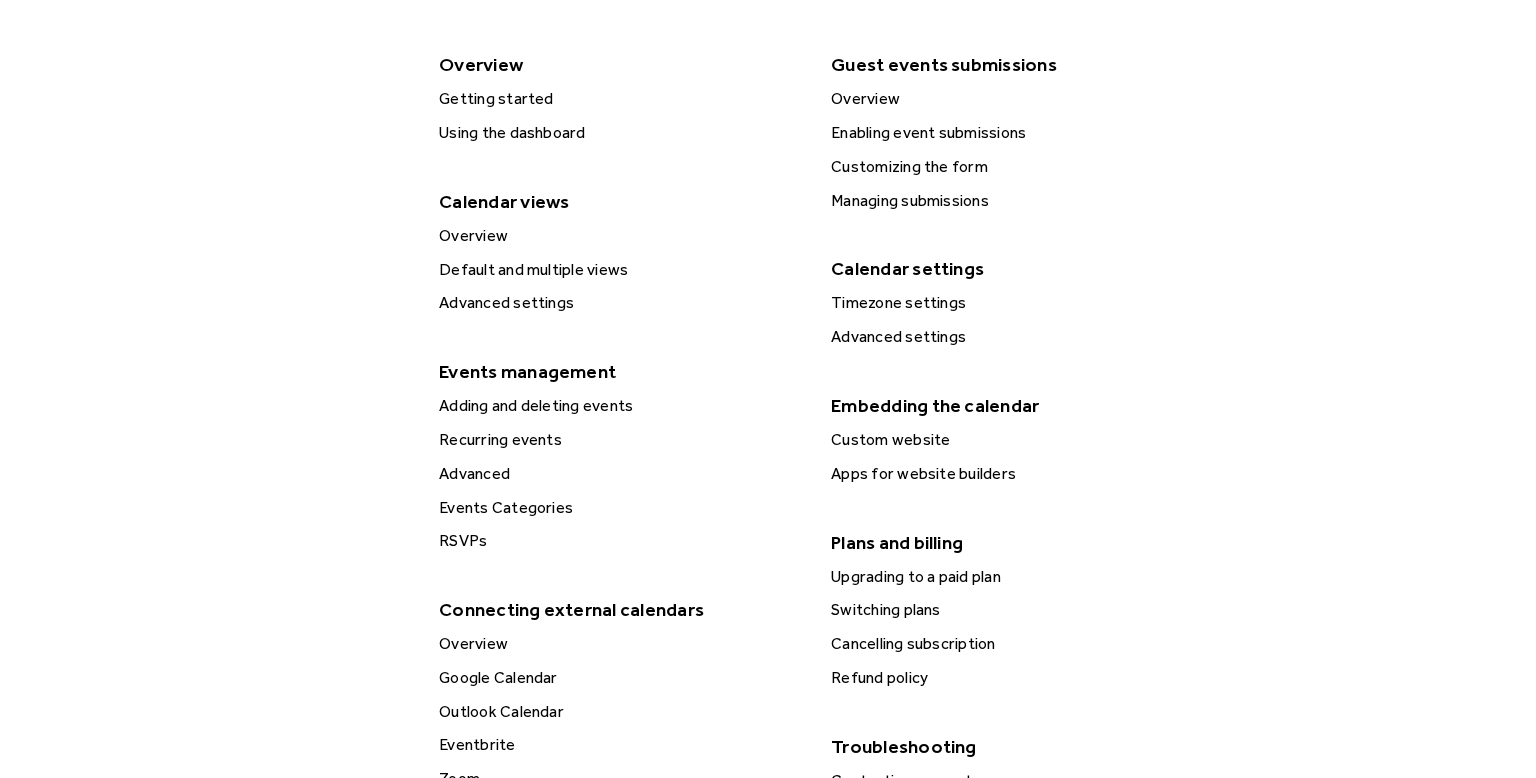 click on "Help Center Search ****** Overview Getting started Using the dashboard Calendar views Overview Default and multiple views Advanced settings Events management Adding and deleting events Recurring events Advanced Events Categories RSVPs Connecting external calendars Overview Google Calendar Outlook Calendar Eventbrite Zoom Customizing the calendar Color selection Typography Guest events submissions Overview Enabling event submissions Customizing the form Managing submissions Calendar settings Timezone settings Advanced settings Embedding the calendar Custom website Apps for website builders Plans and billing Upgrading to a paid plan Switching plans Cancelling subscription Refund policy Troubleshooting Contacting support" at bounding box center (768, 331) 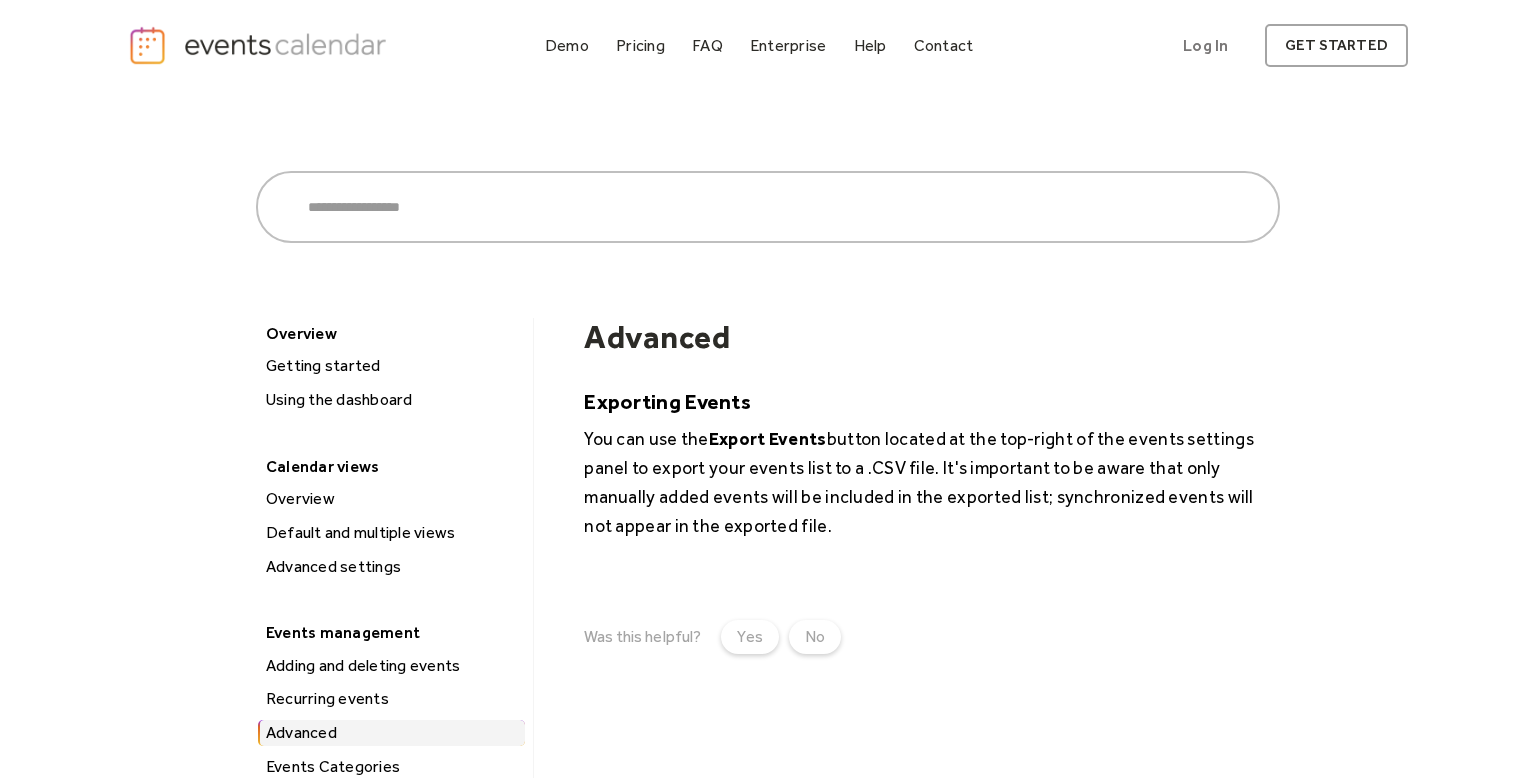 scroll, scrollTop: 0, scrollLeft: 0, axis: both 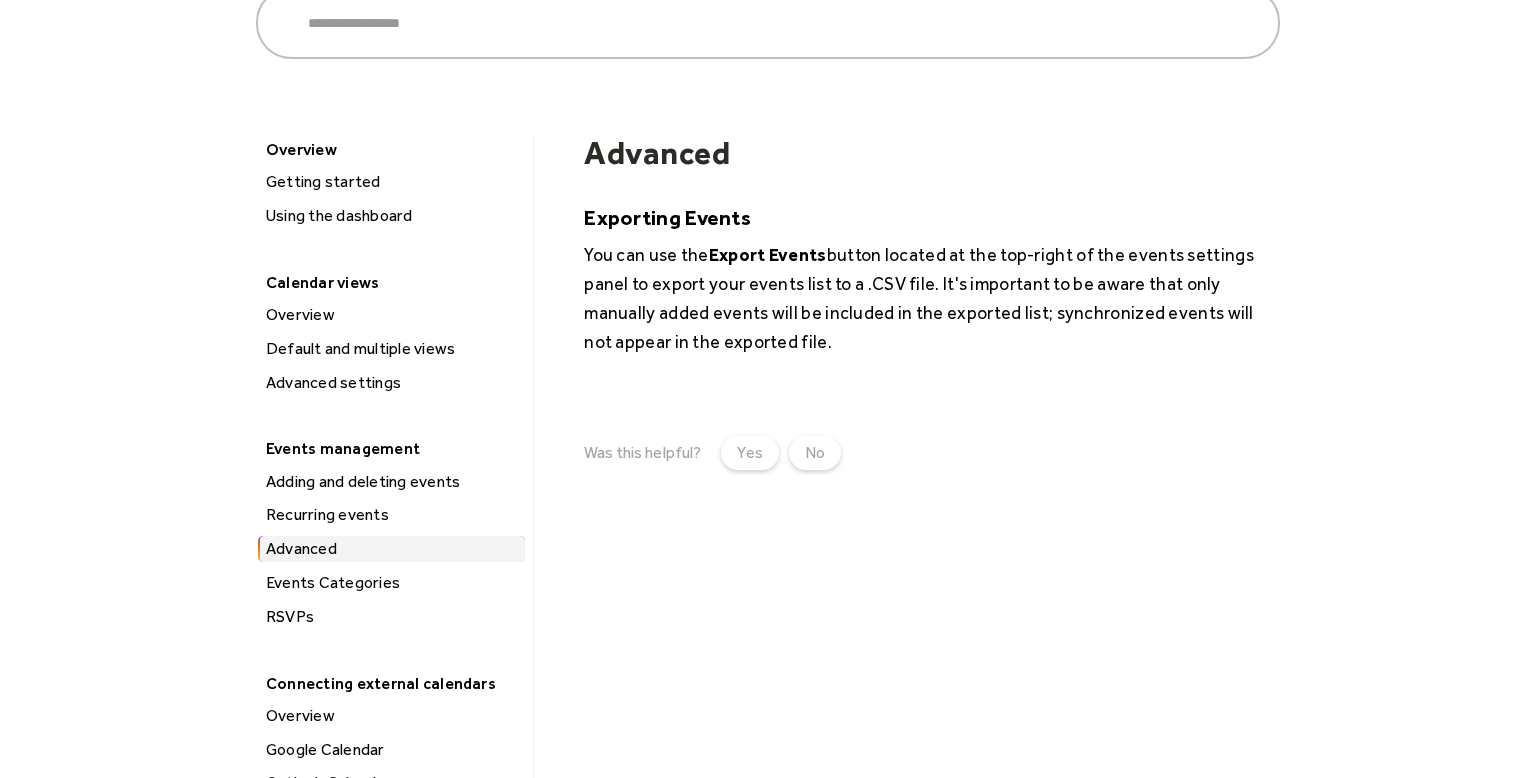 click on "Events Categories" at bounding box center (392, 583) 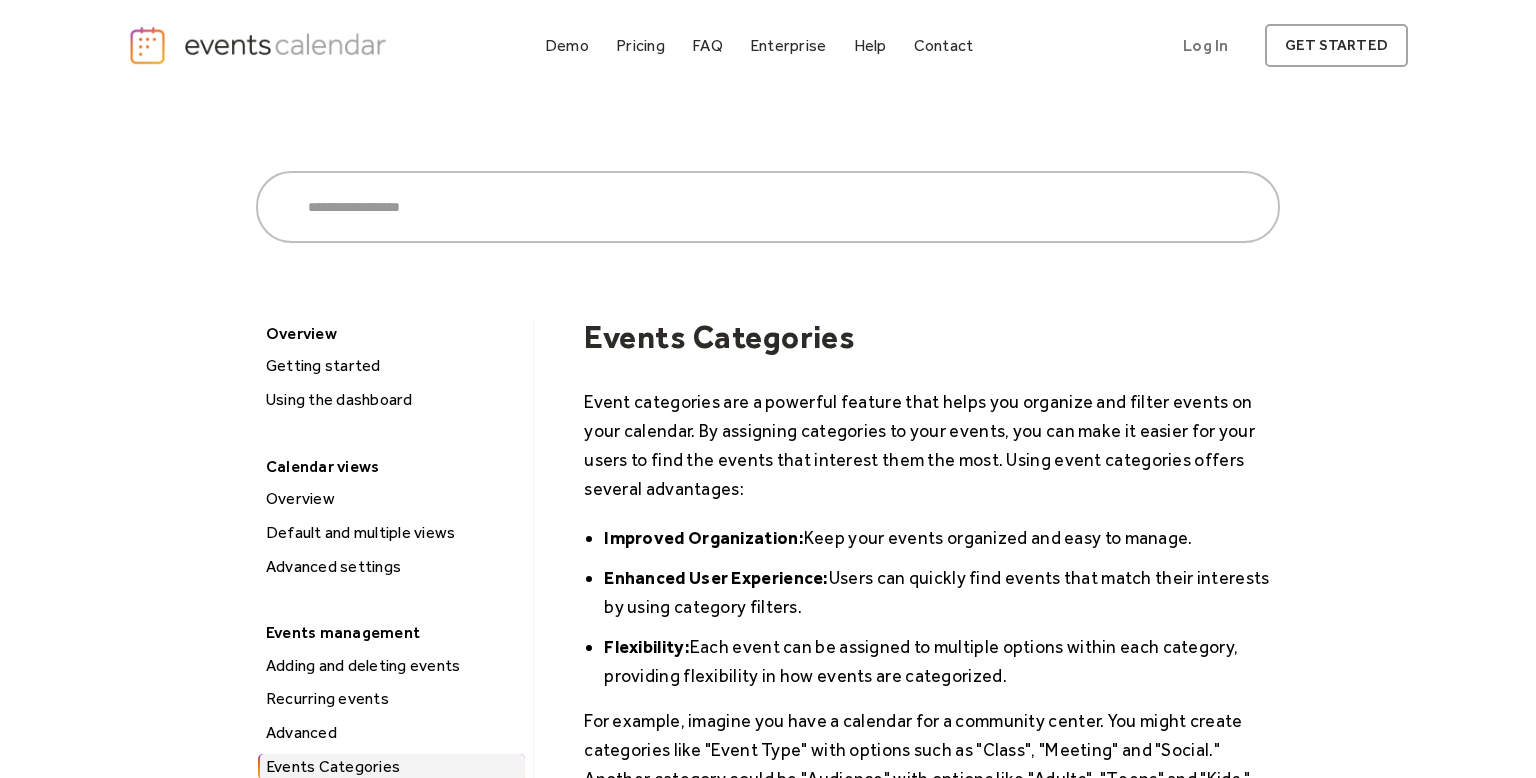 scroll, scrollTop: 0, scrollLeft: 0, axis: both 